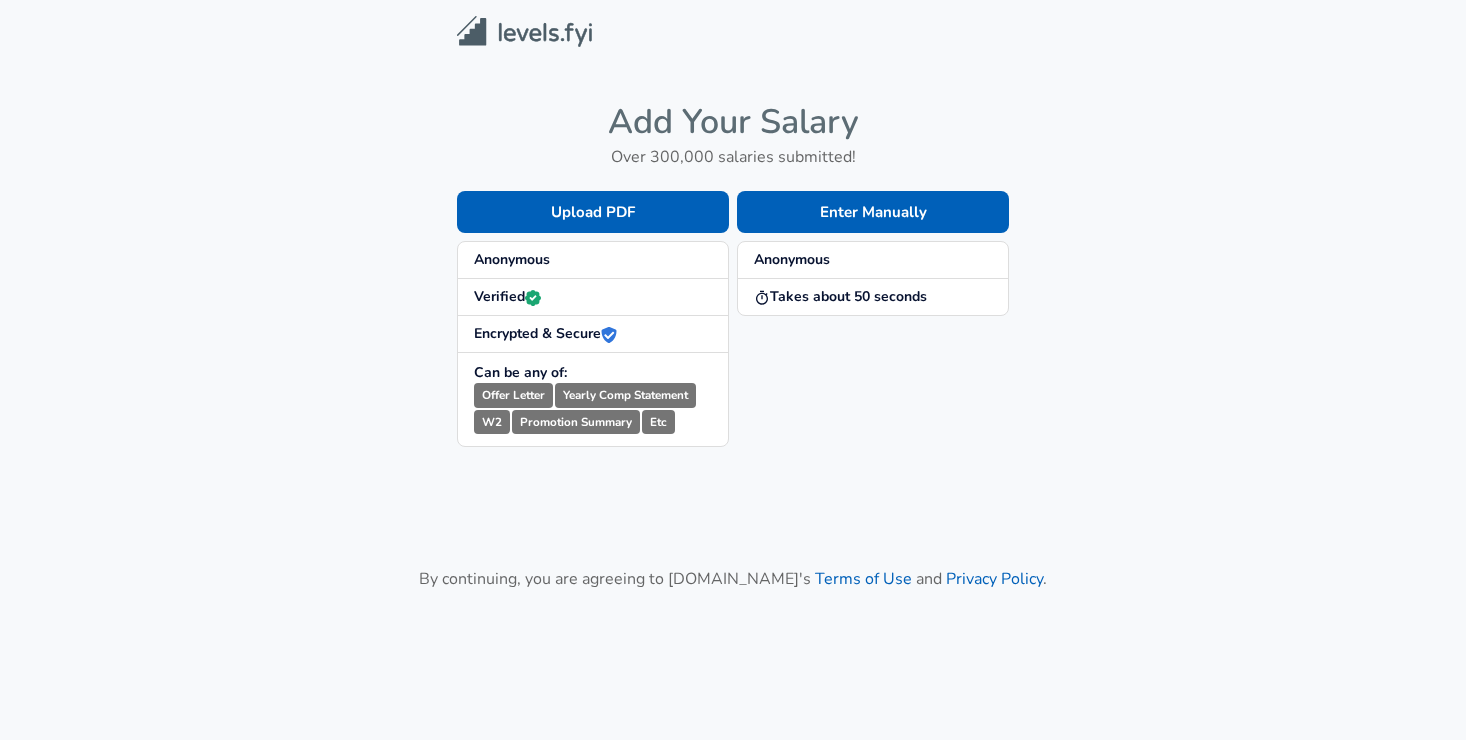 scroll, scrollTop: 0, scrollLeft: 0, axis: both 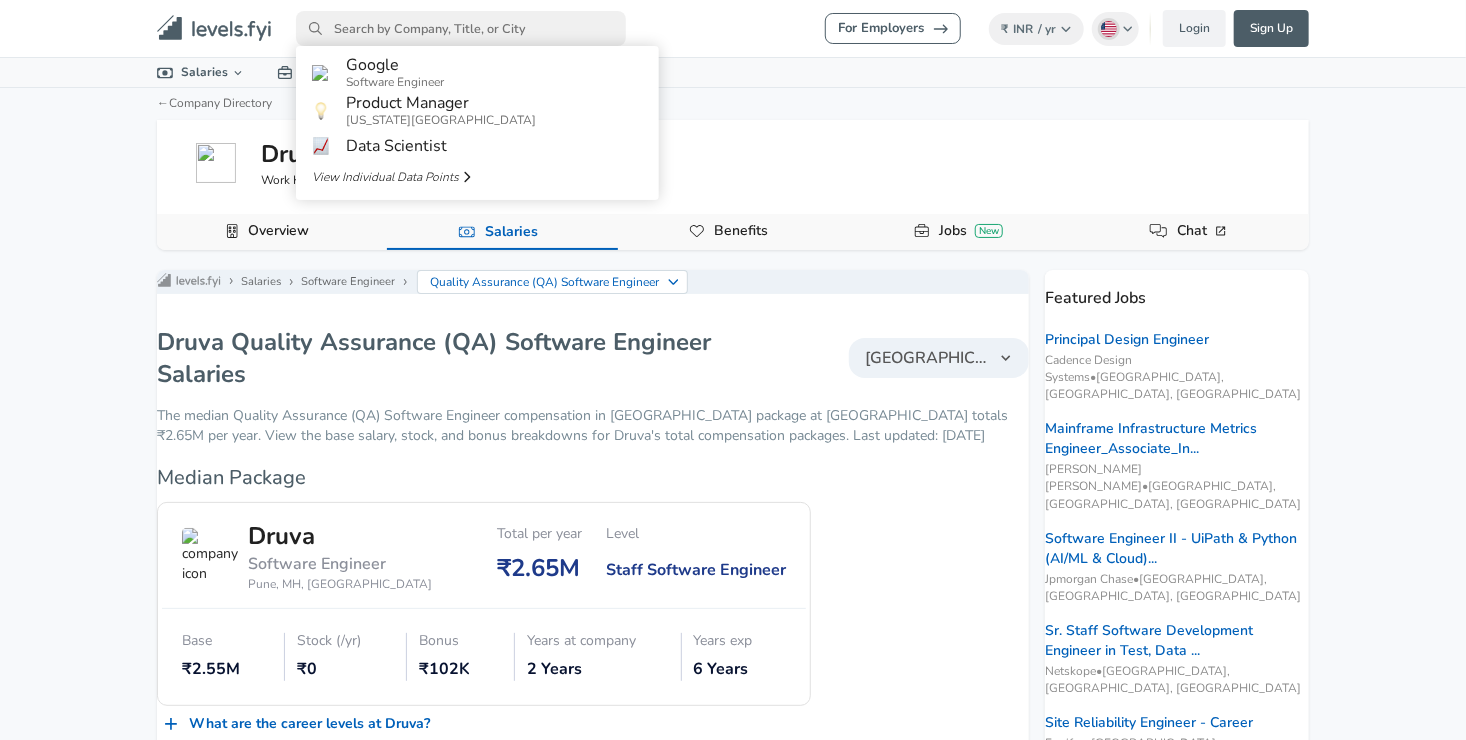 click at bounding box center [461, 28] 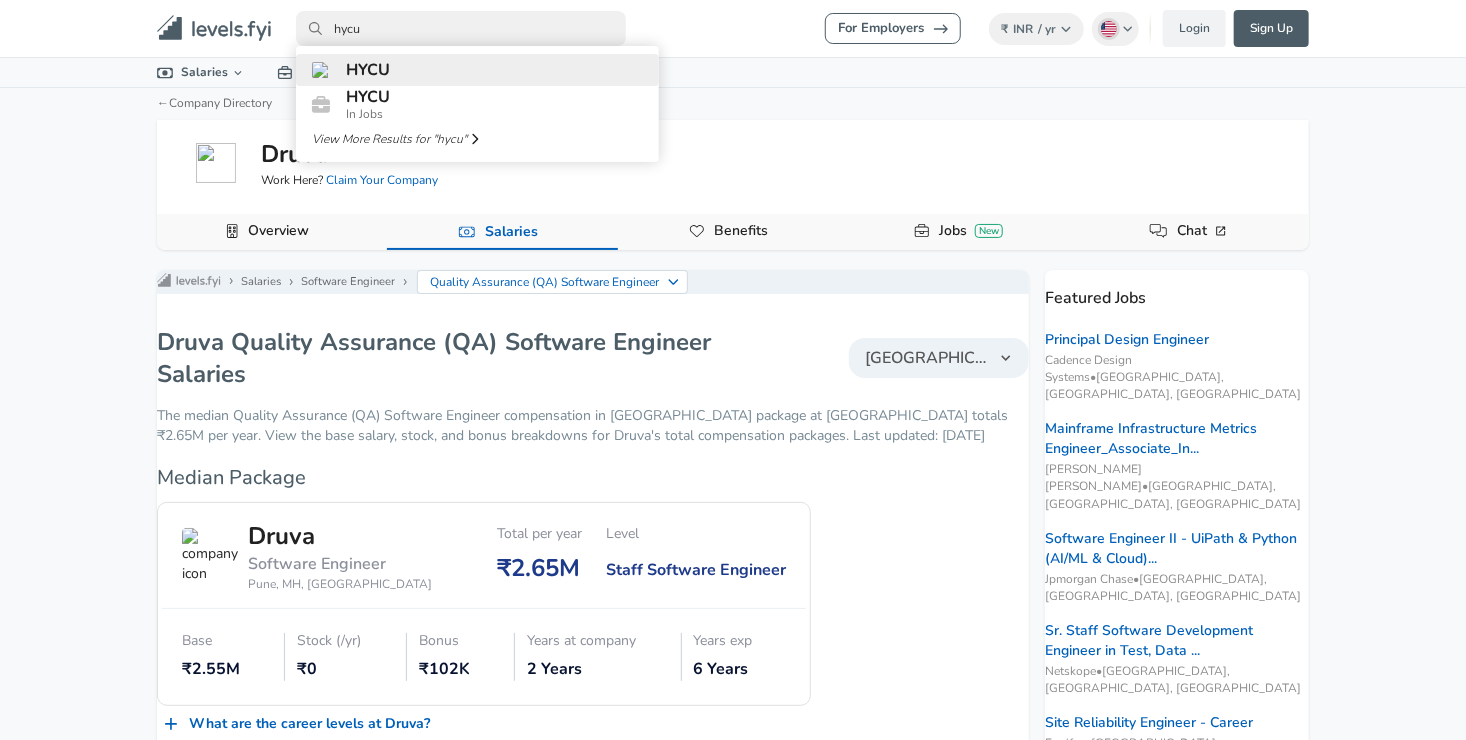 type on "hycu" 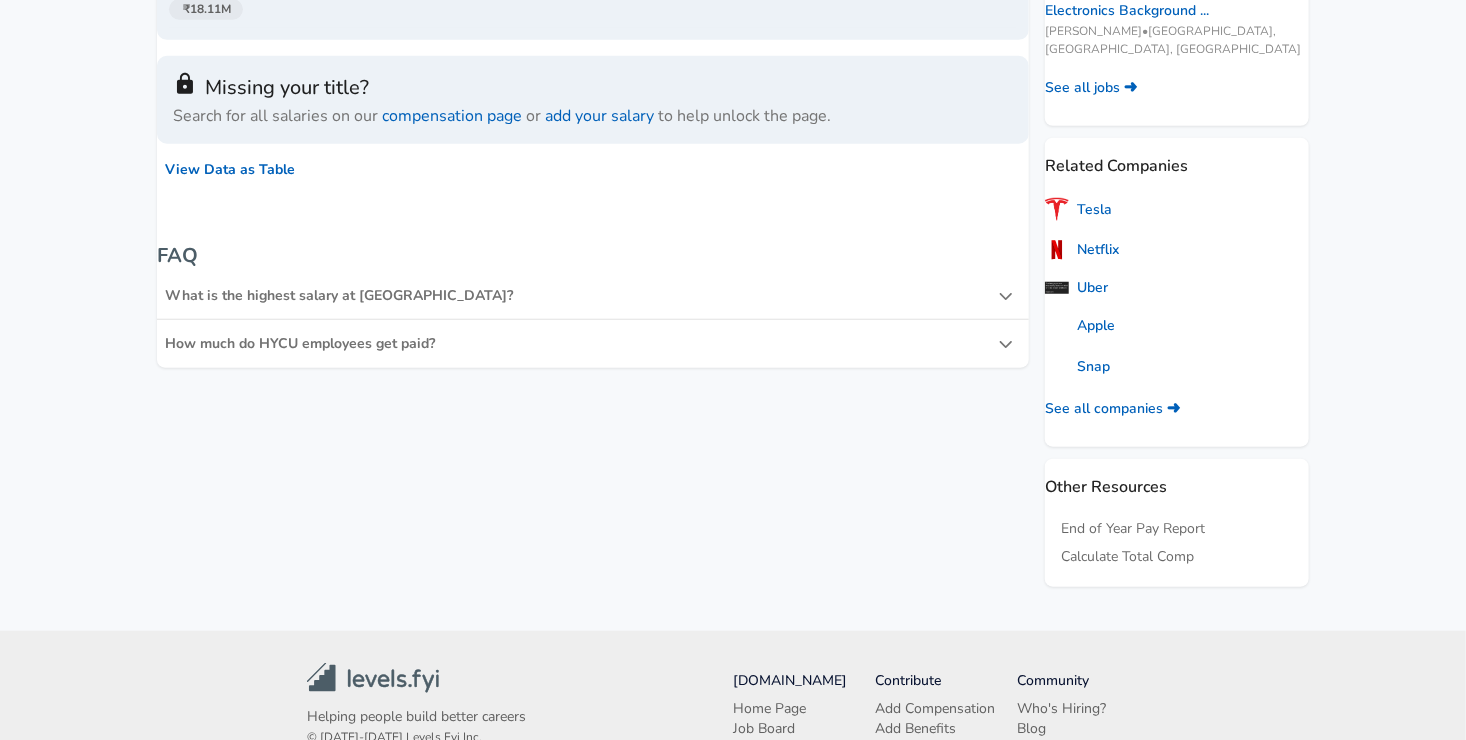 scroll, scrollTop: 0, scrollLeft: 0, axis: both 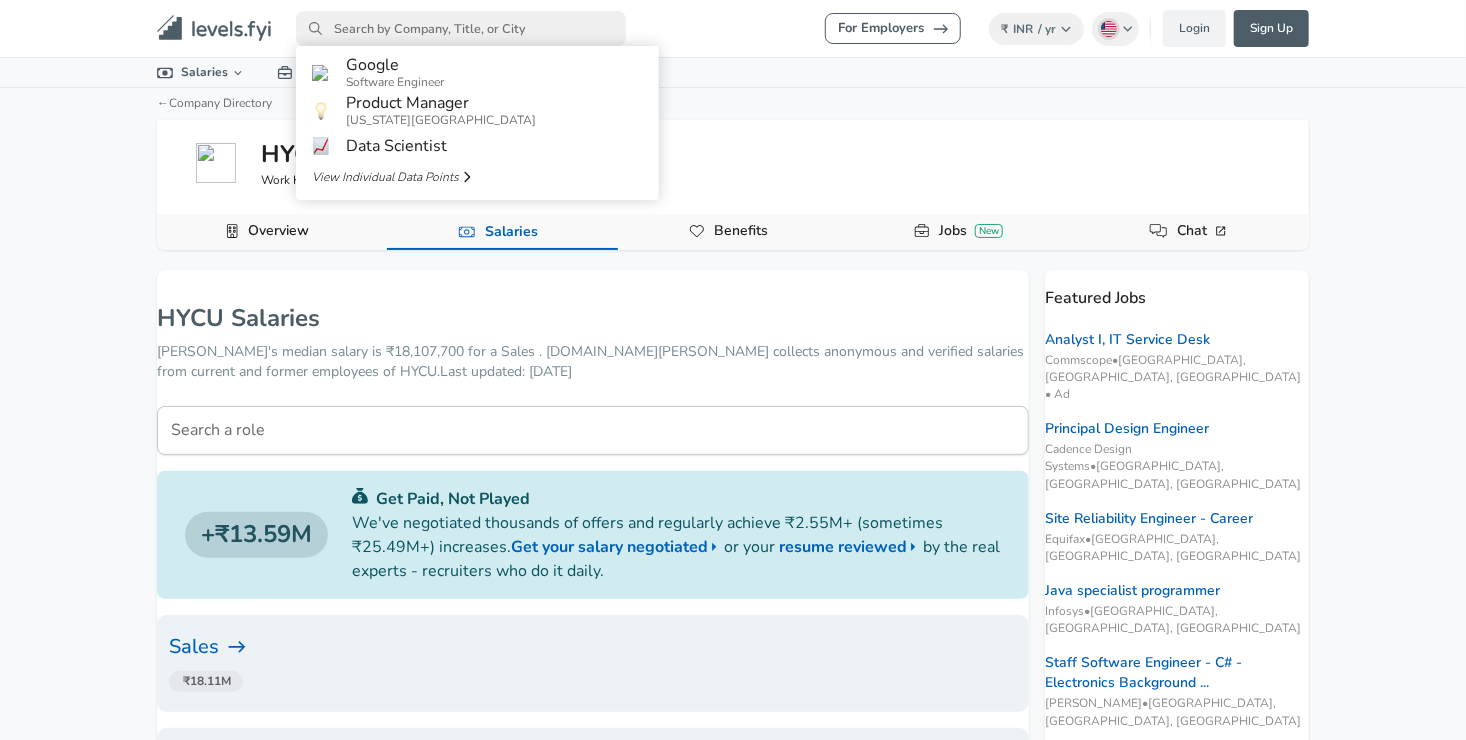 click at bounding box center [461, 28] 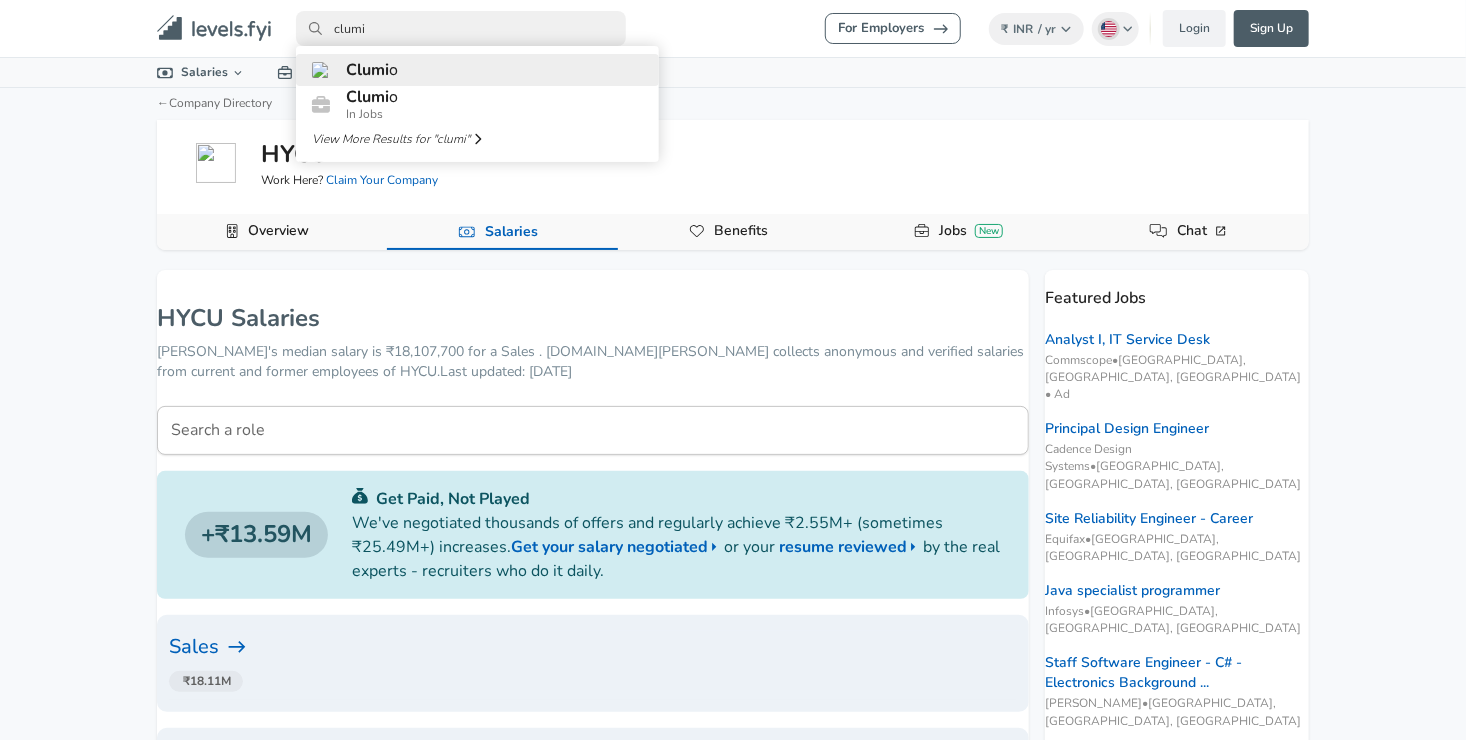 type on "clumi" 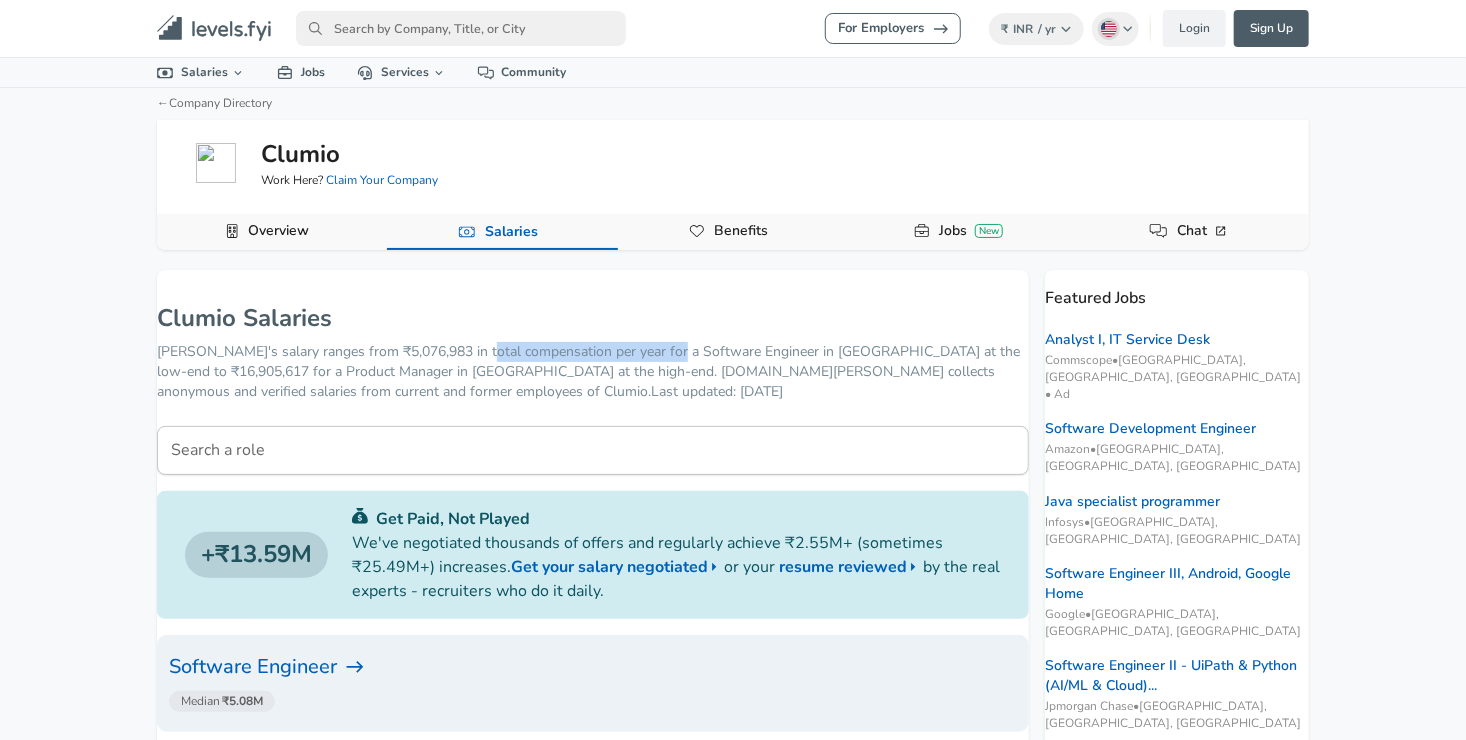 drag, startPoint x: 495, startPoint y: 352, endPoint x: 689, endPoint y: 349, distance: 194.0232 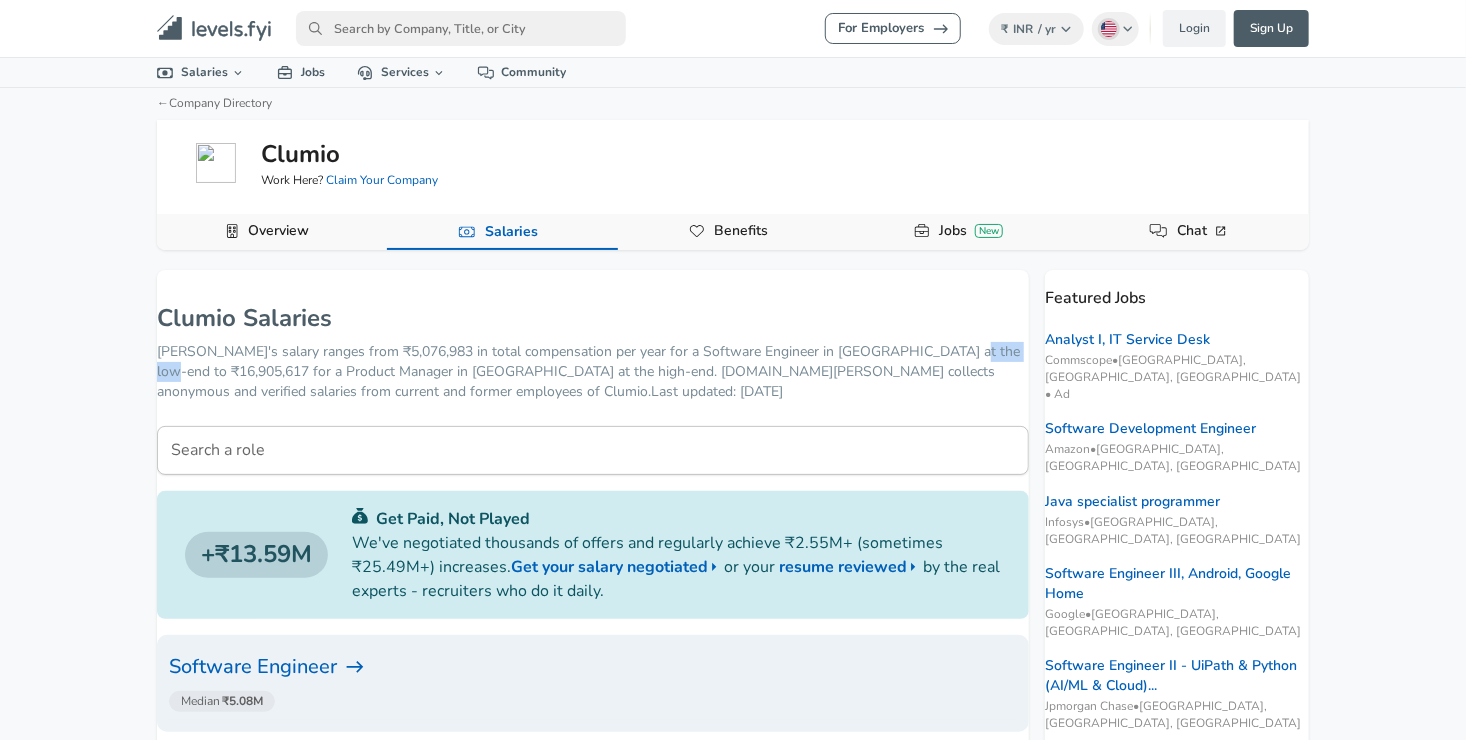 drag, startPoint x: 262, startPoint y: 372, endPoint x: 194, endPoint y: 366, distance: 68.26419 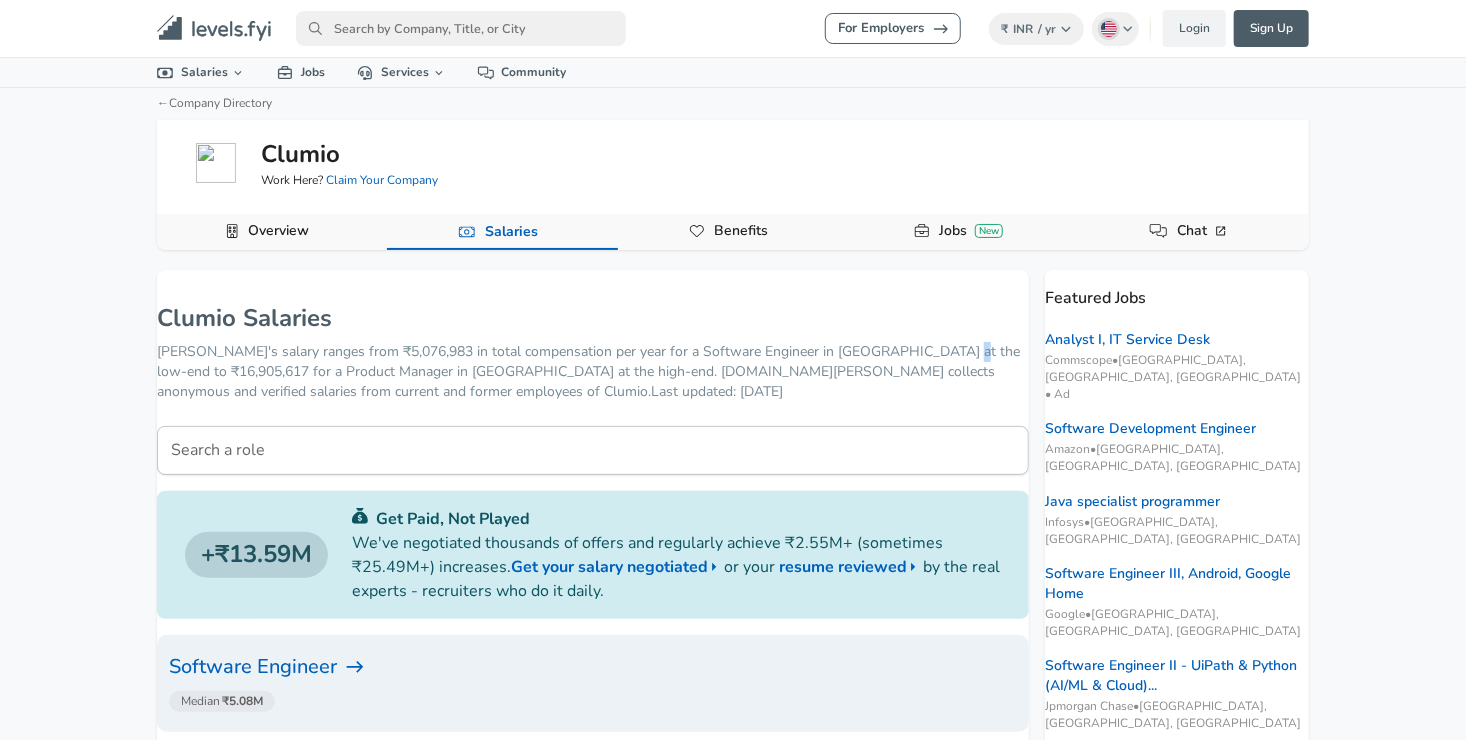 click on "[PERSON_NAME]'s salary ranges from ₹5,076,983 in total compensation per year for a Software Engineer in [GEOGRAPHIC_DATA] at the low-end to ₹16,905,617 for a Product Manager in [GEOGRAPHIC_DATA] at the high-end.   [DOMAIN_NAME][PERSON_NAME] collects anonymous and verified salaries from current and former employees of   [PERSON_NAME] .  Last updated:   [DATE]" at bounding box center [593, 372] 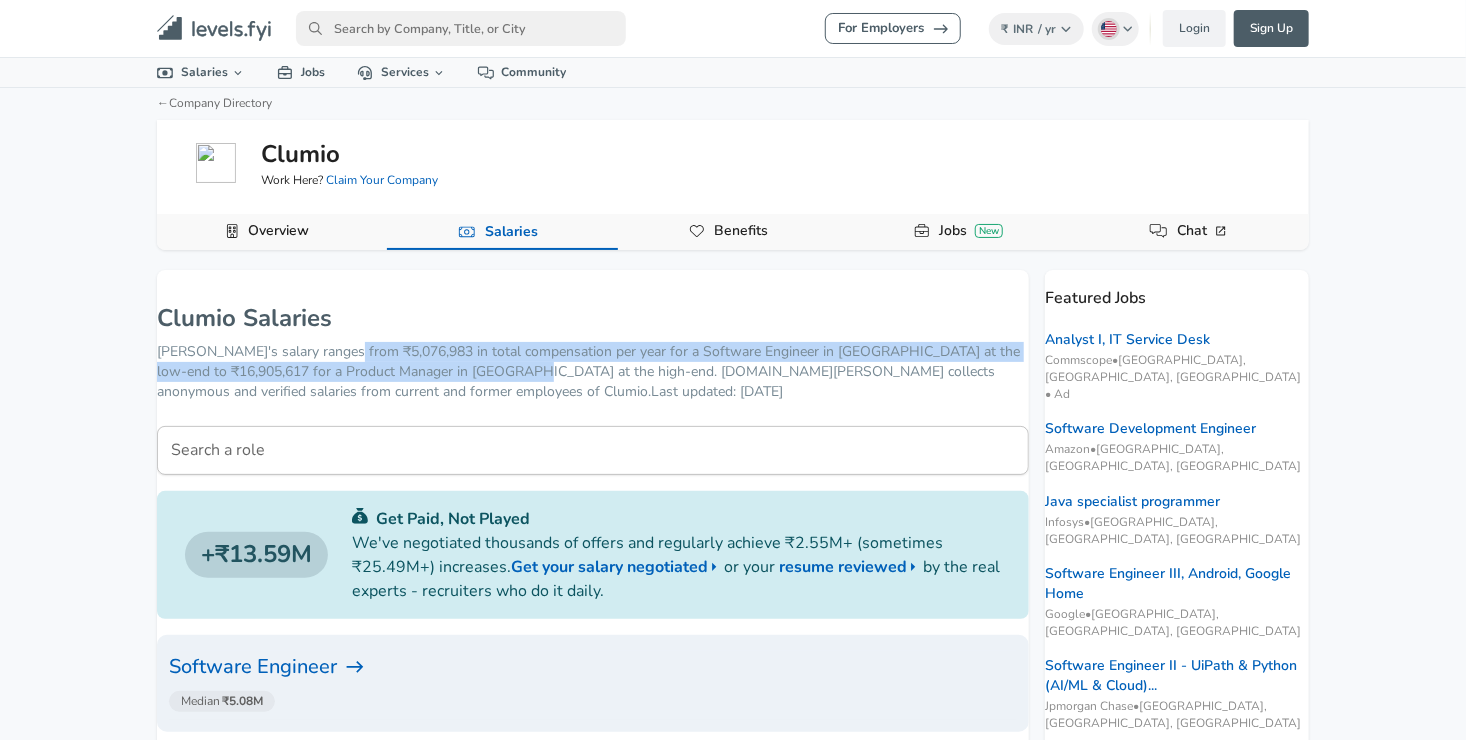 drag, startPoint x: 194, startPoint y: 366, endPoint x: 606, endPoint y: 372, distance: 412.0437 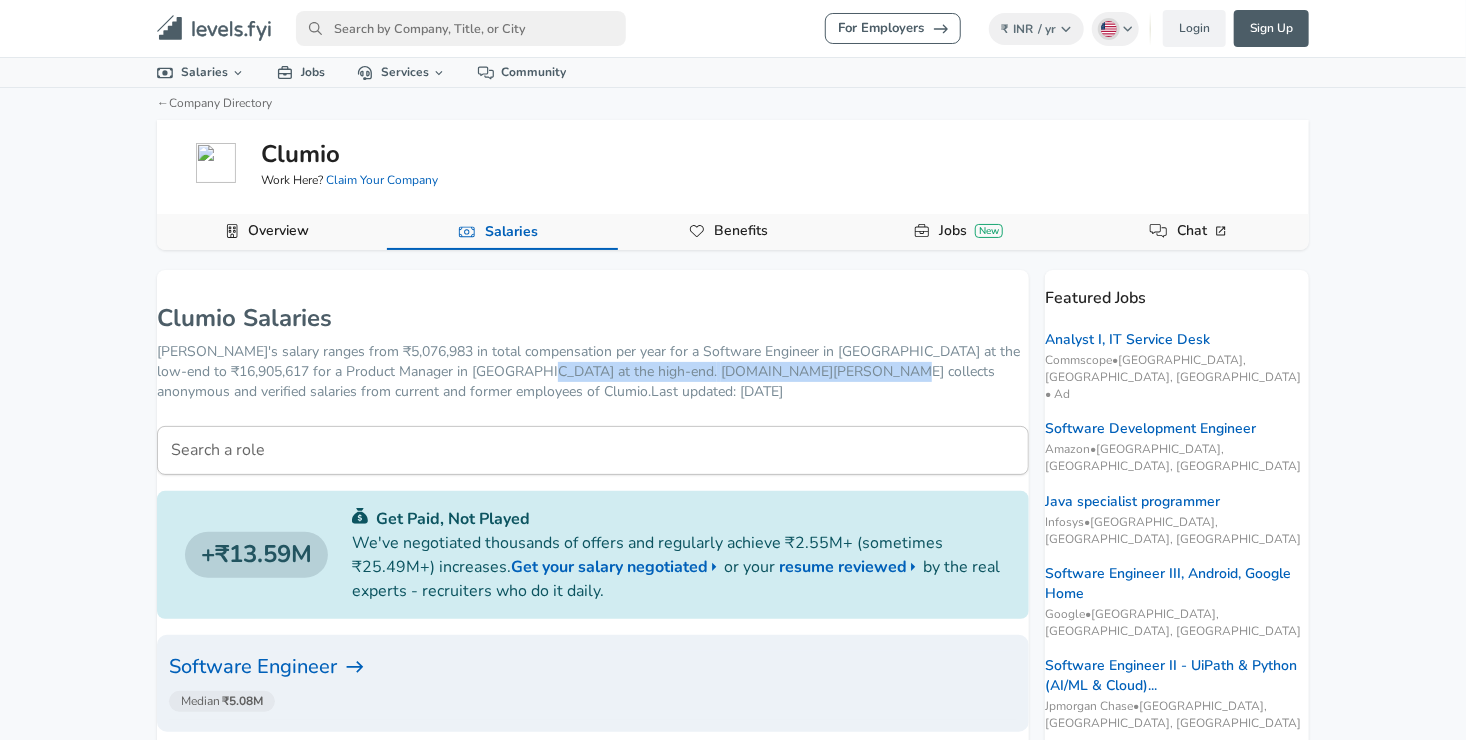 drag, startPoint x: 611, startPoint y: 371, endPoint x: 762, endPoint y: 380, distance: 151.26797 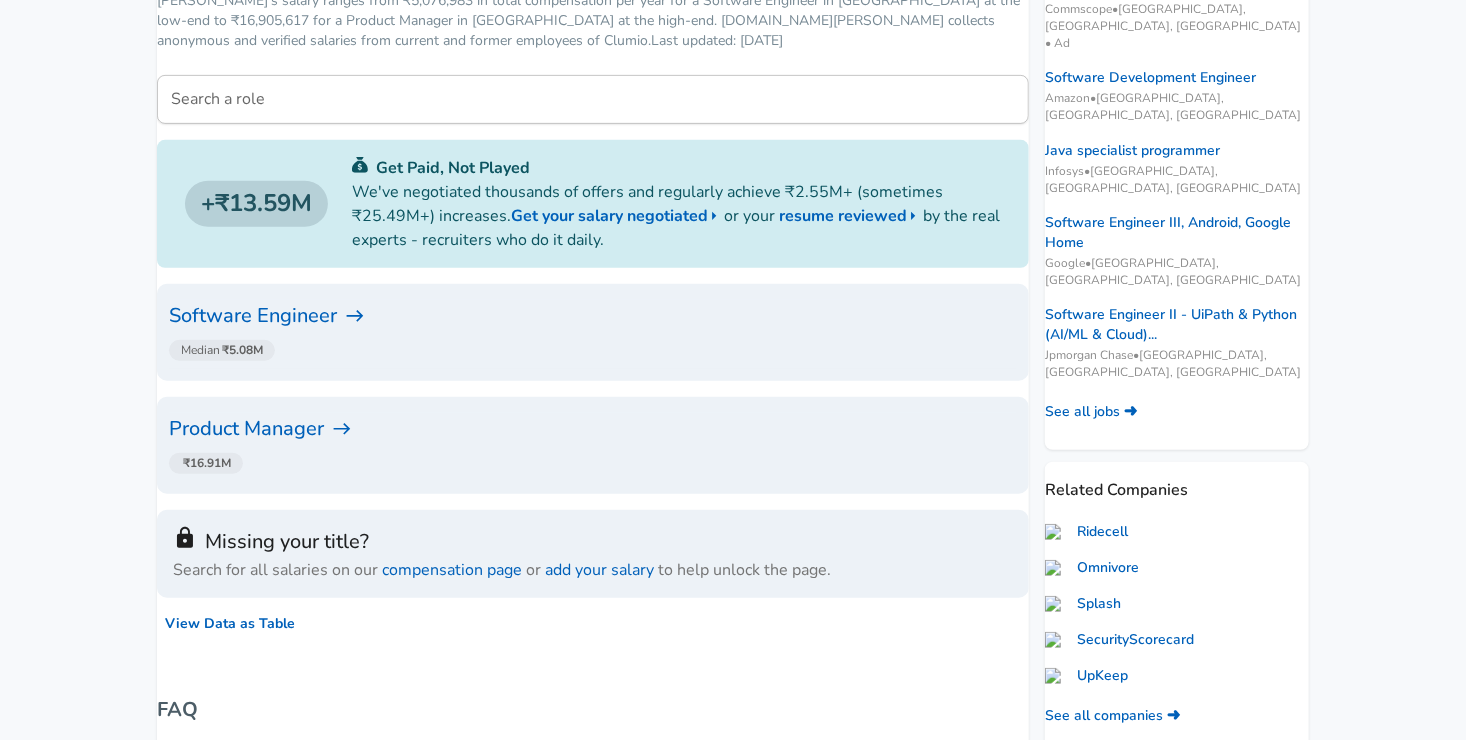 scroll, scrollTop: 354, scrollLeft: 0, axis: vertical 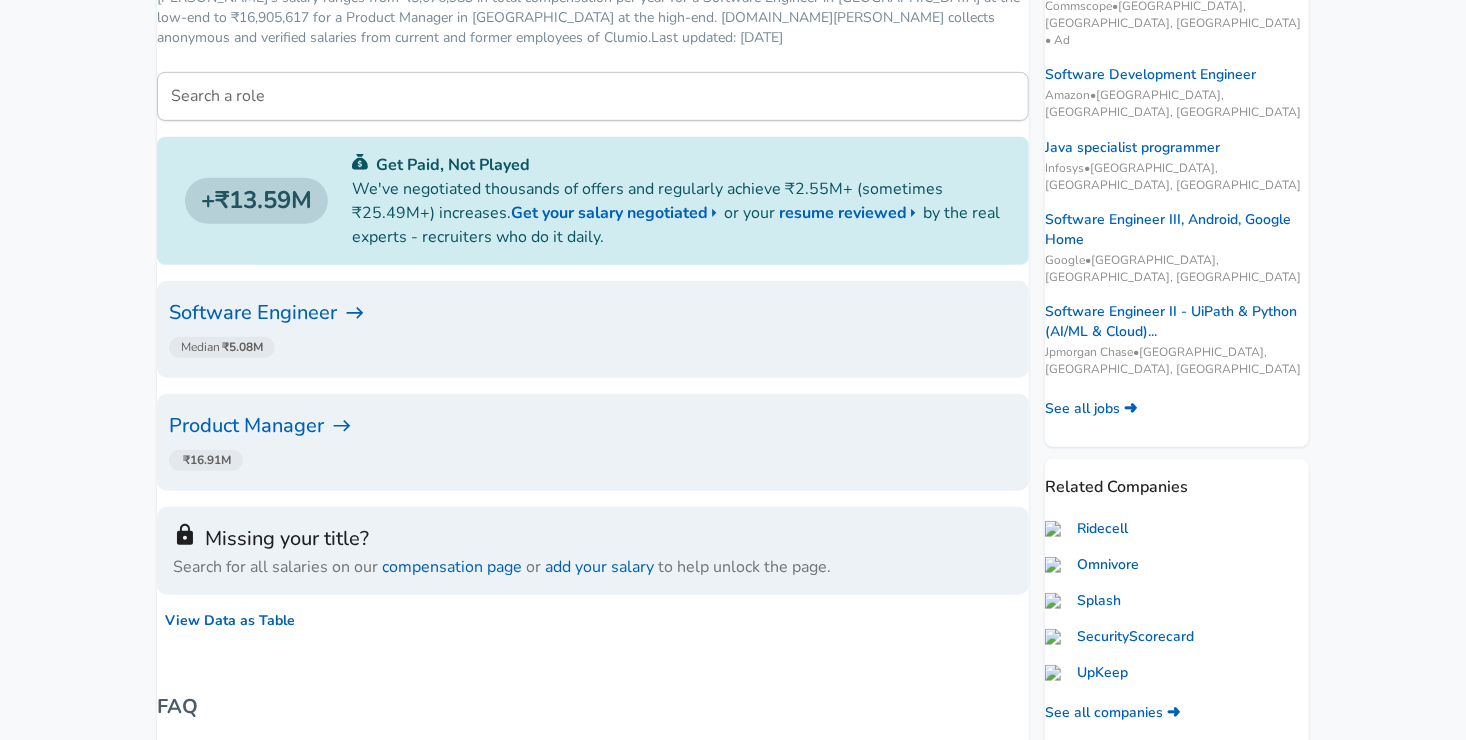 click on "Software Engineer" at bounding box center [593, 313] 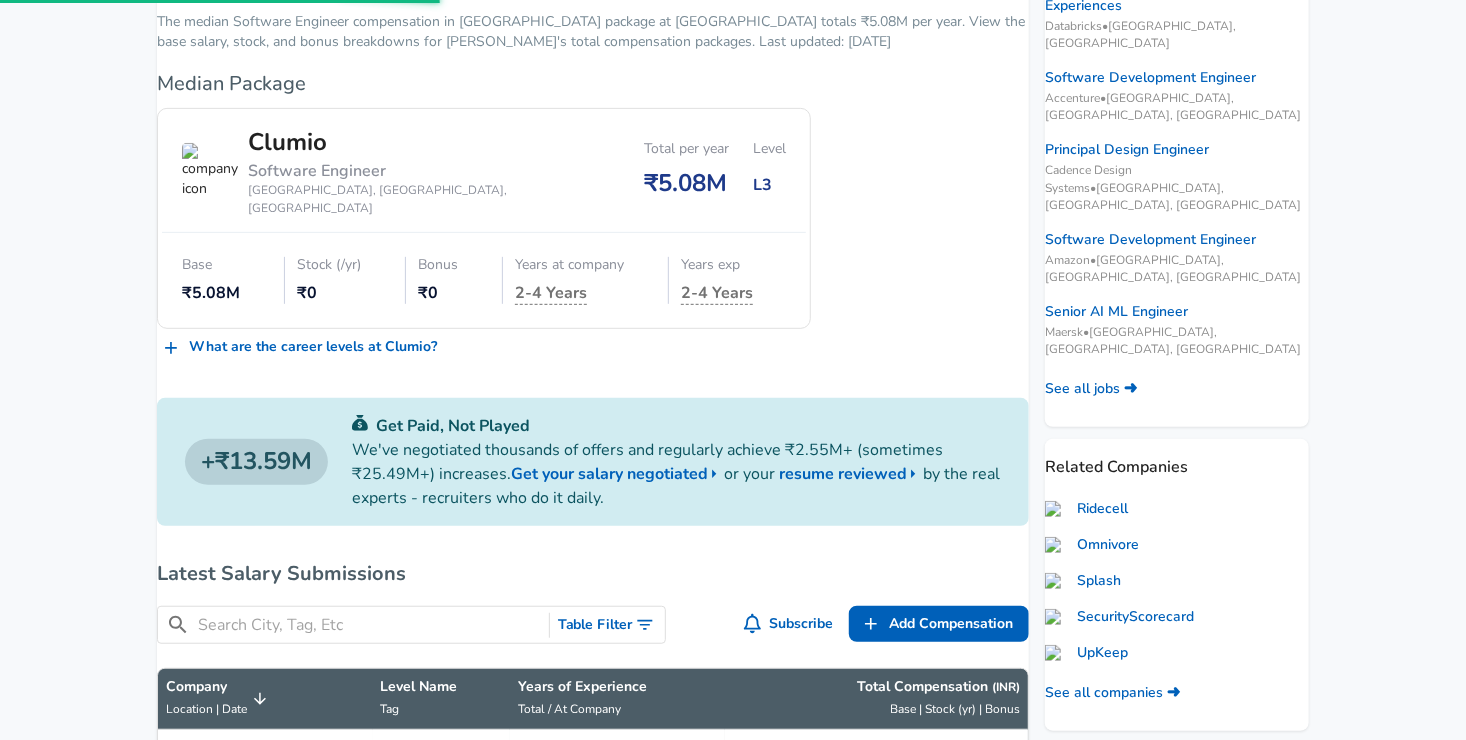 scroll, scrollTop: 0, scrollLeft: 0, axis: both 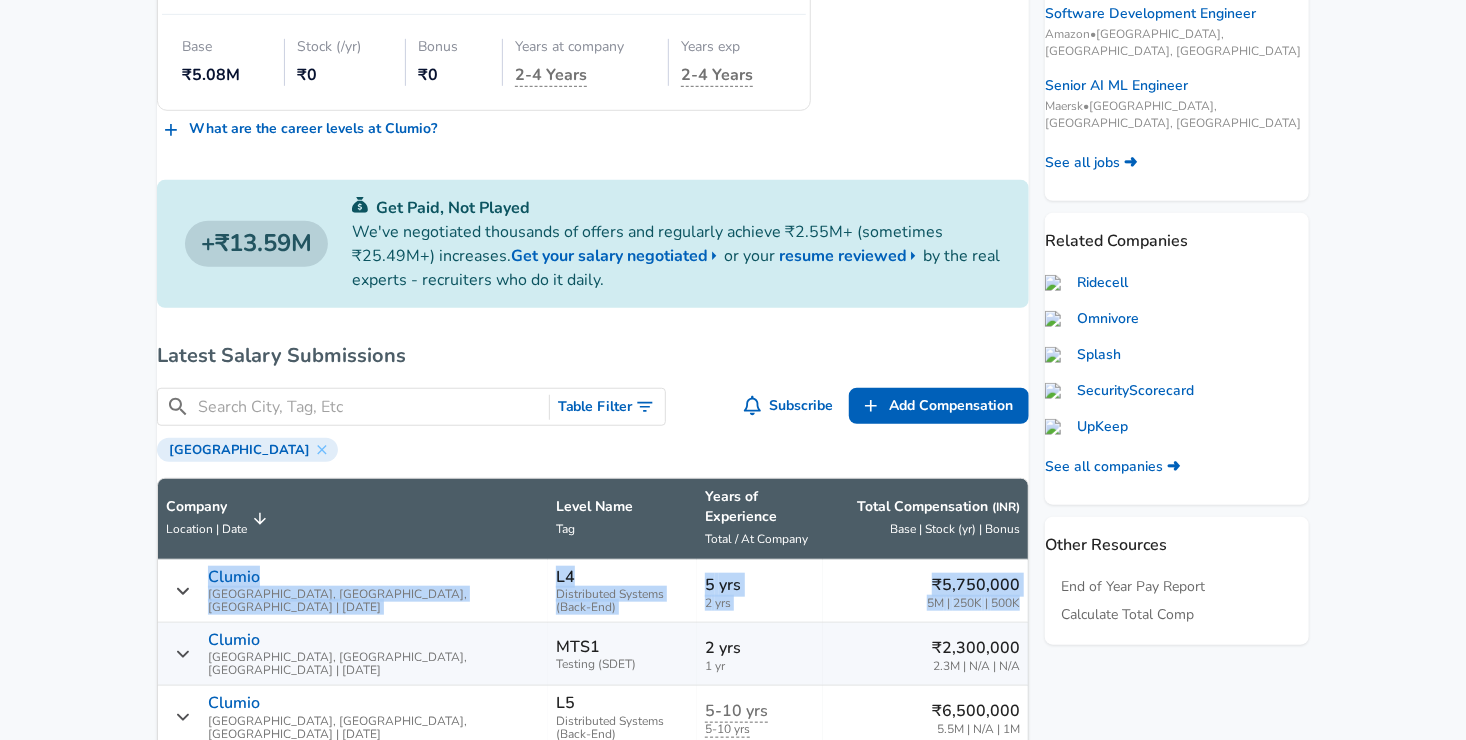 drag, startPoint x: 224, startPoint y: 553, endPoint x: 981, endPoint y: 568, distance: 757.1486 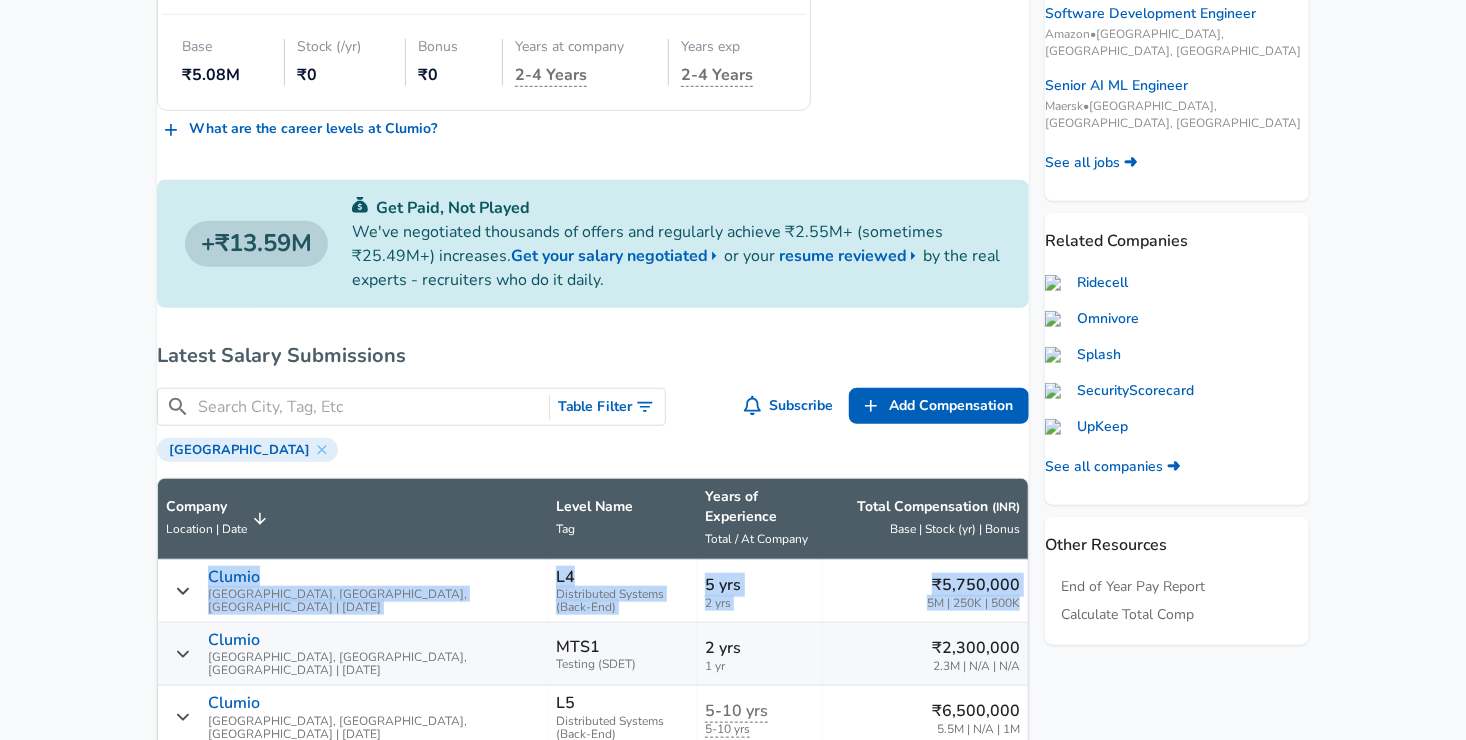 click on "Clumio Bengaluru, [GEOGRAPHIC_DATA], [GEOGRAPHIC_DATA]   |   [DATE] L4 Distributed Systems (Back-End) 5    yrs   2    yrs ₹5,750,000 5M   |   250K   |   500K" at bounding box center [593, 591] 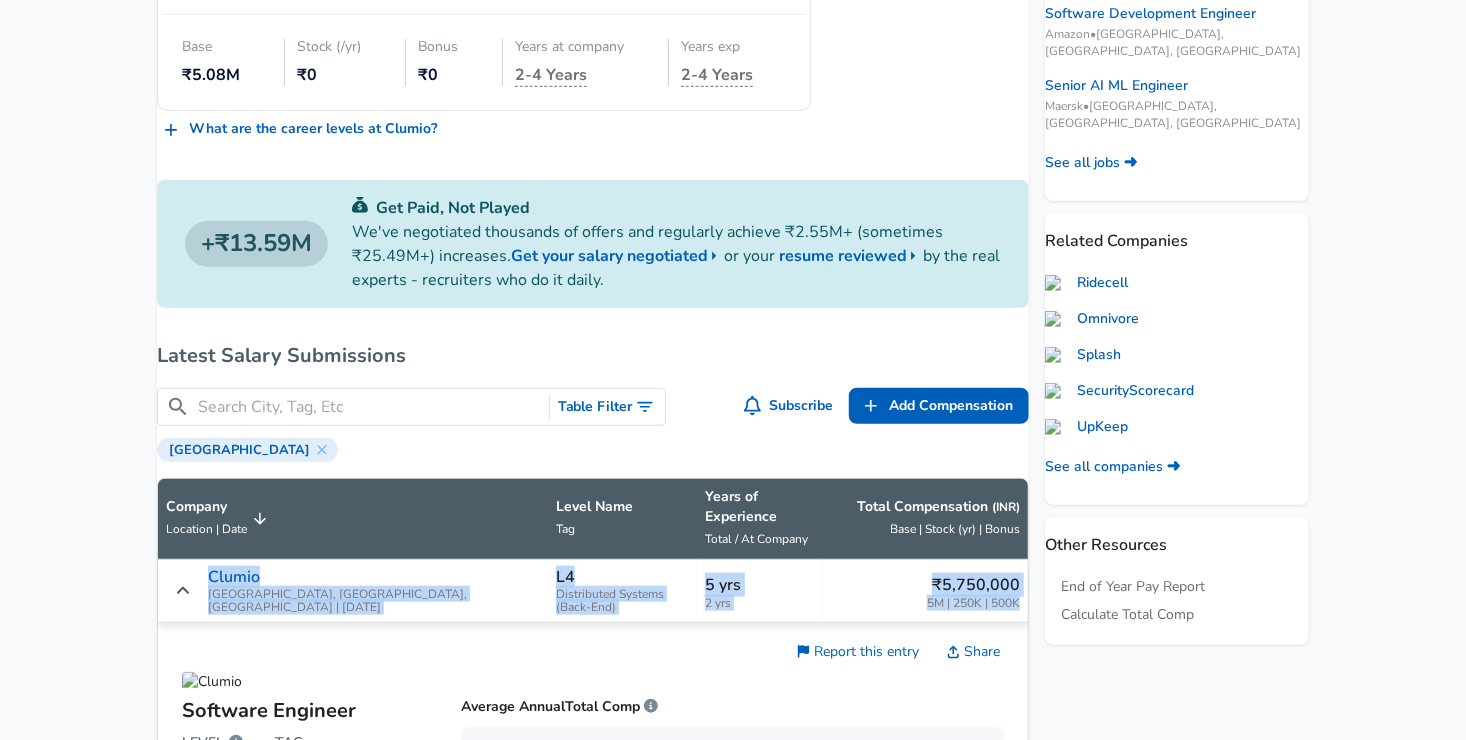 copy on "Clumio Bengaluru, [GEOGRAPHIC_DATA], [GEOGRAPHIC_DATA]   |   [DATE] L4 Distributed Systems (Back-End) 5    yrs   2    yrs ₹5,750,000 5M   |   250K   |   500K" 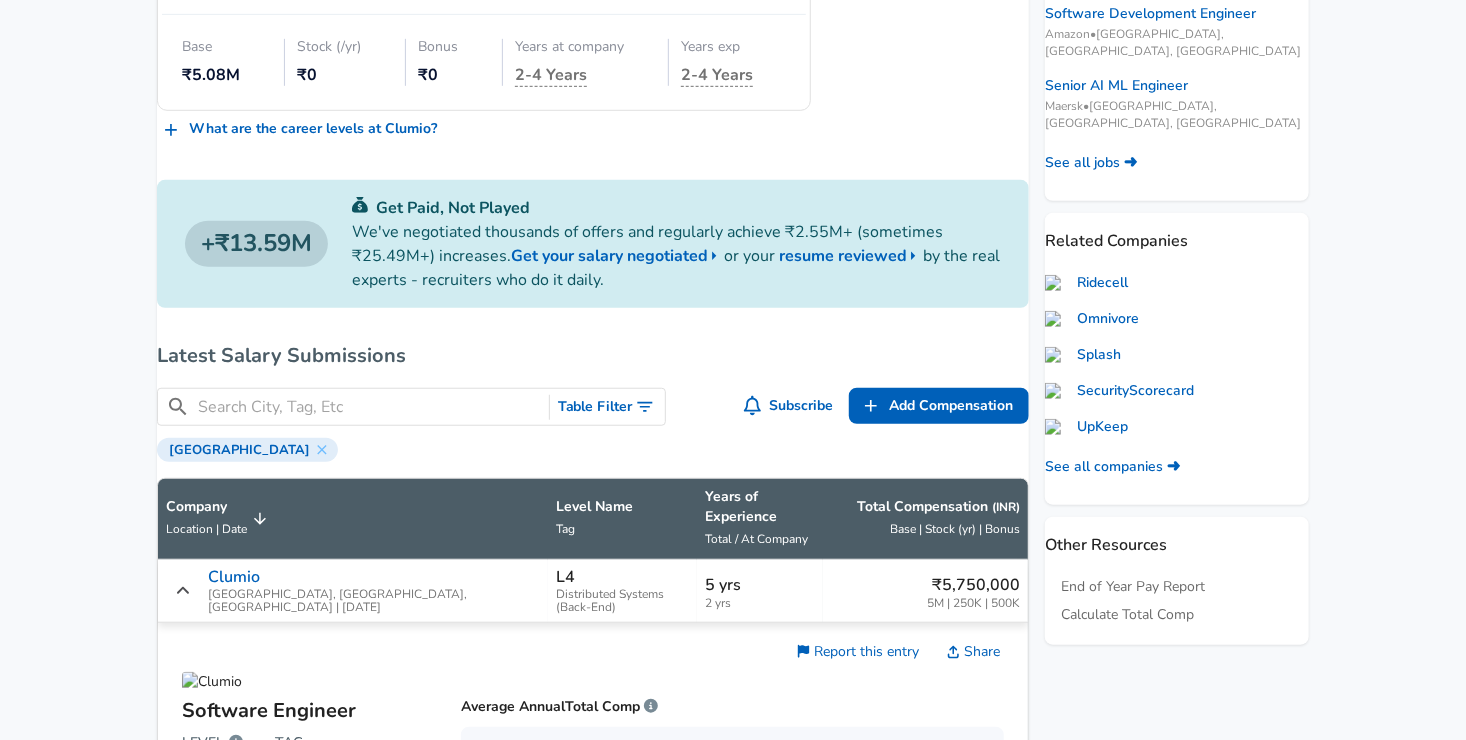 click on "Latest Salary Submissions" at bounding box center (593, 356) 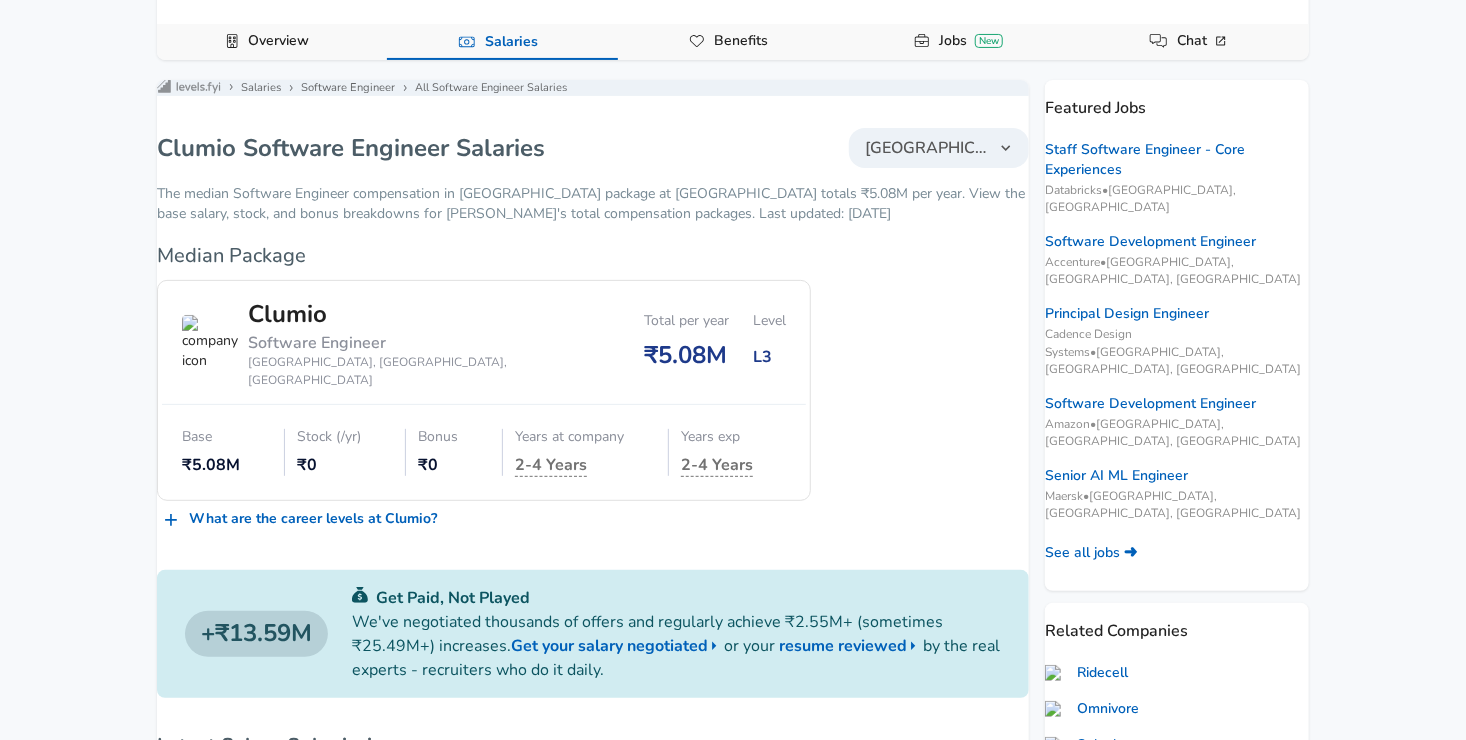 scroll, scrollTop: 0, scrollLeft: 0, axis: both 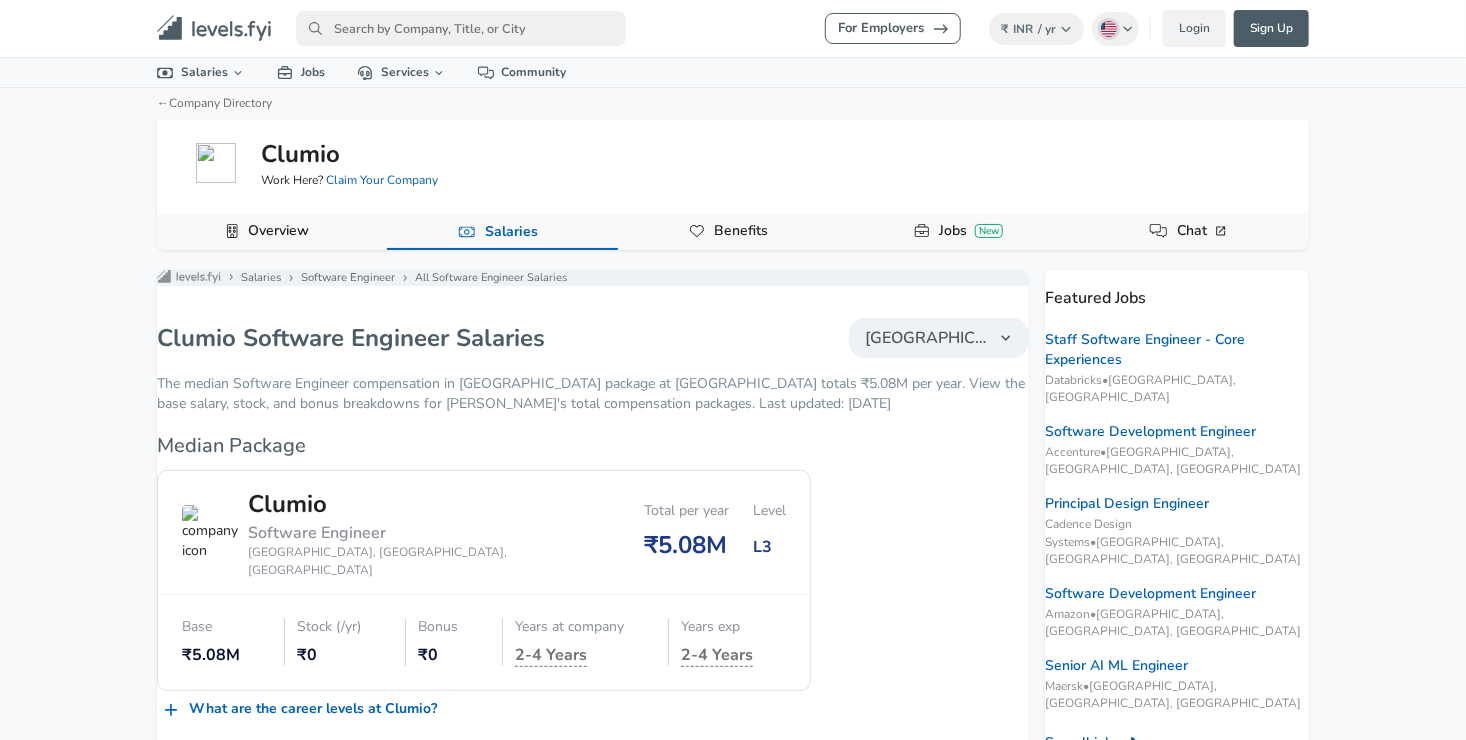 click at bounding box center [461, 28] 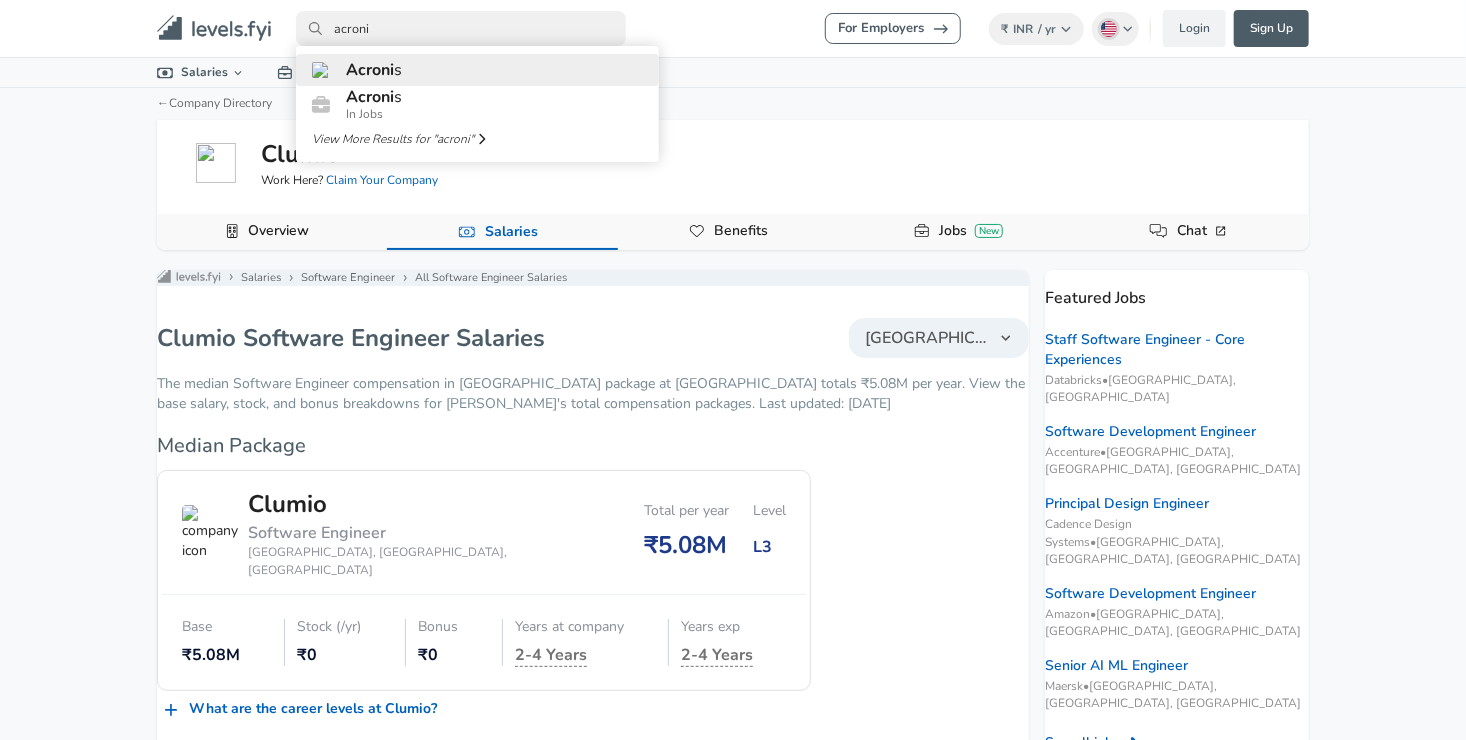 type on "acroni" 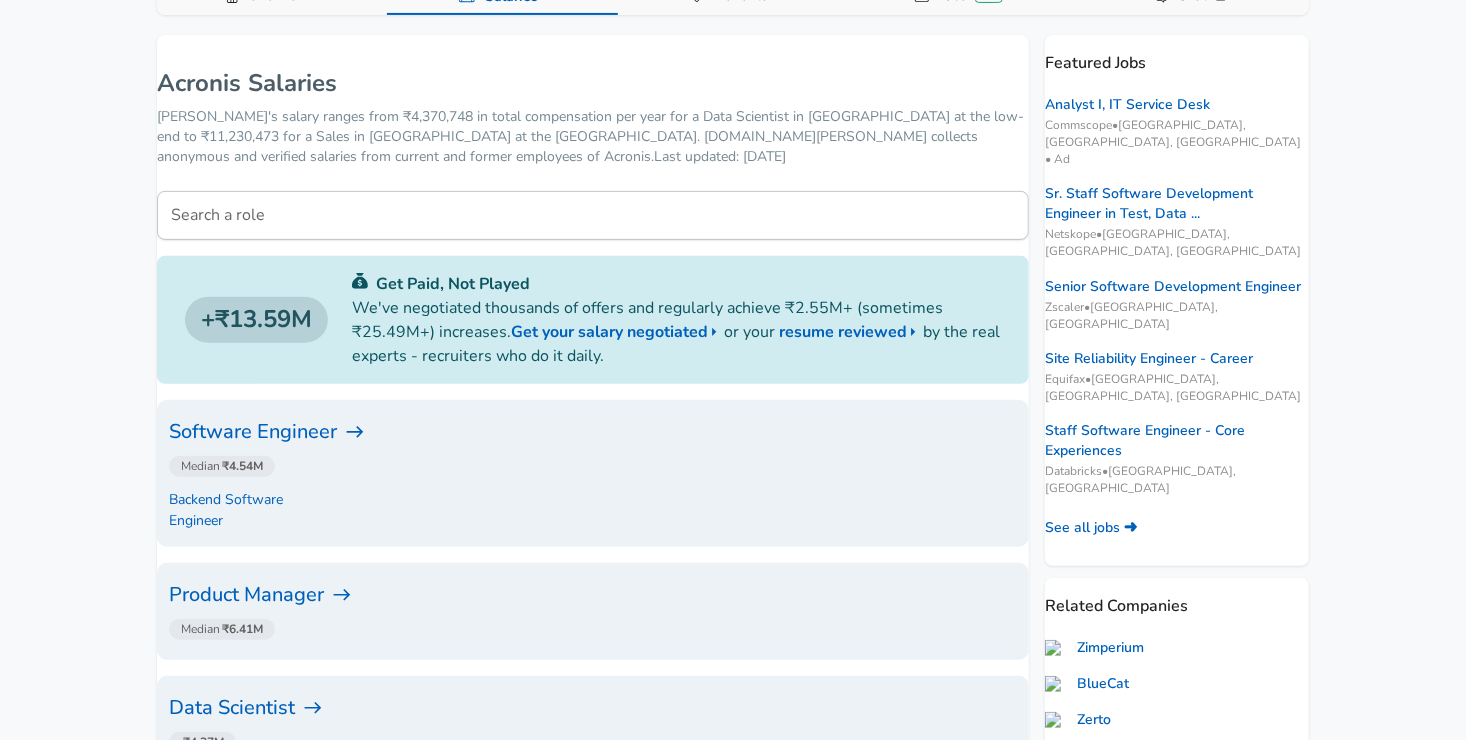 scroll, scrollTop: 238, scrollLeft: 0, axis: vertical 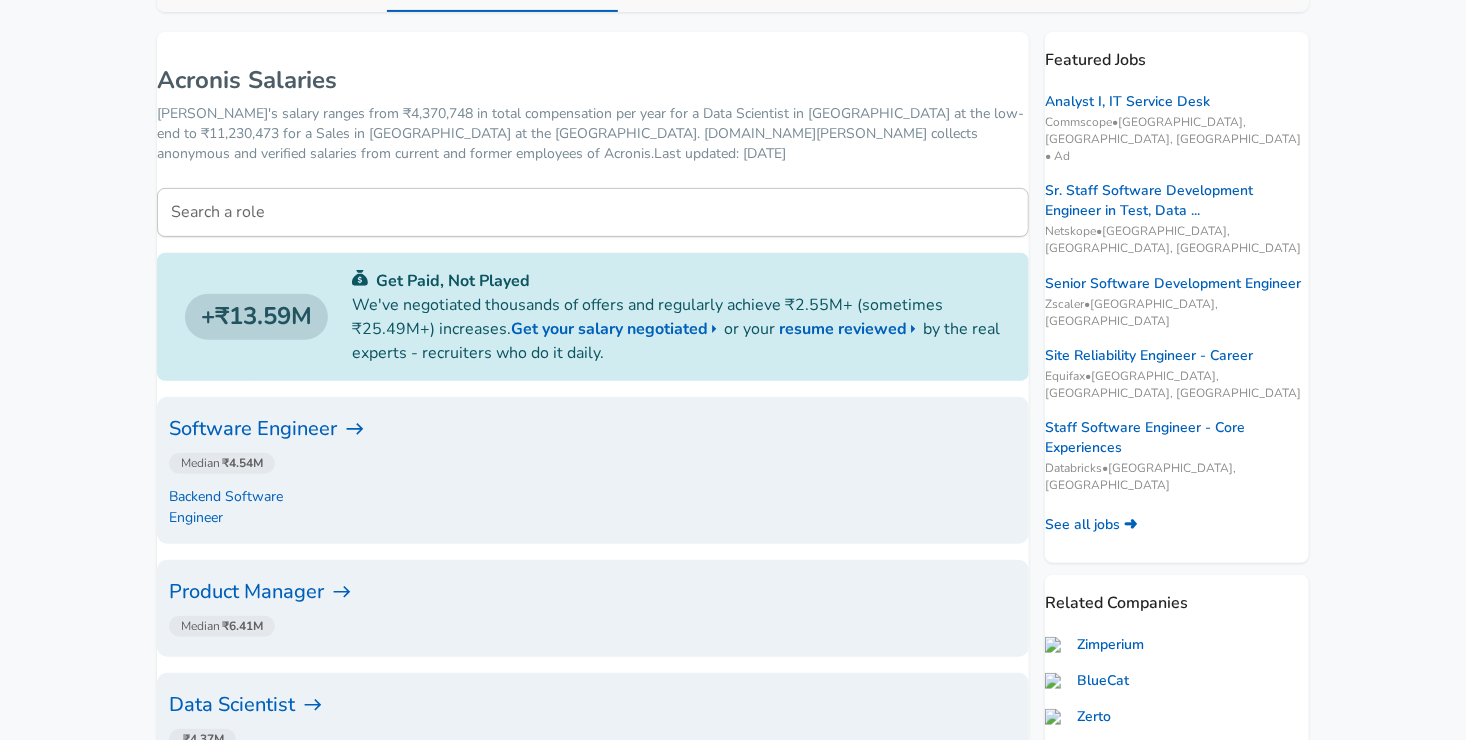 click on "Software Engineer" at bounding box center [593, 429] 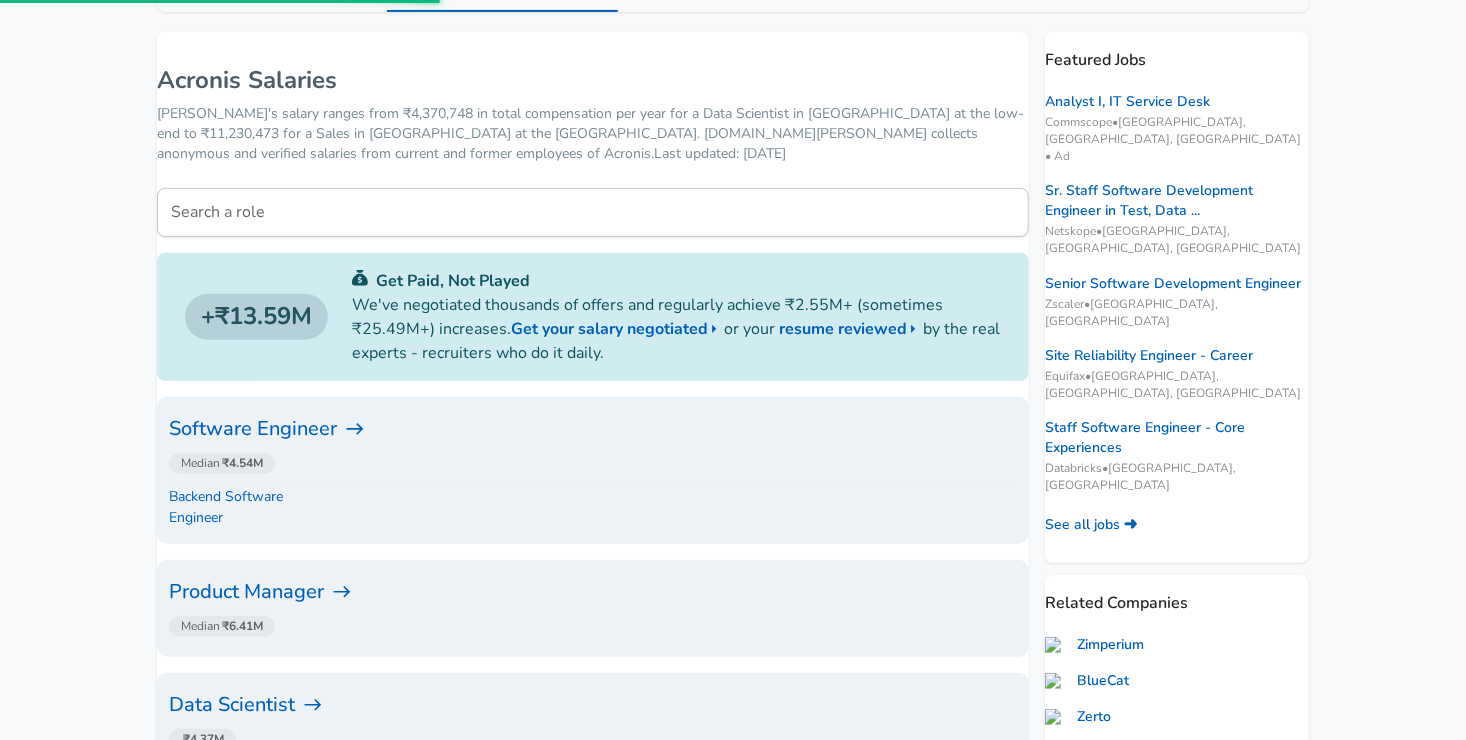 scroll, scrollTop: 0, scrollLeft: 0, axis: both 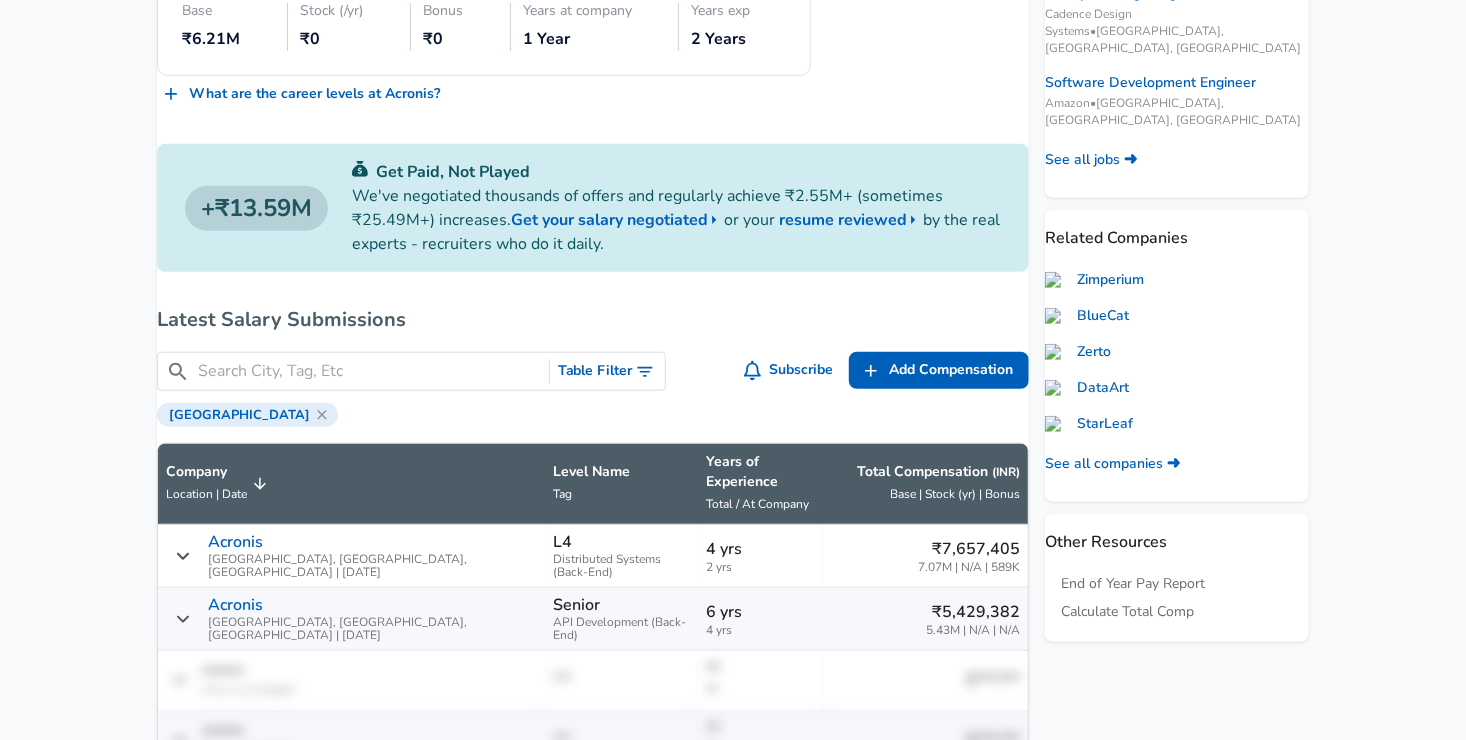 click 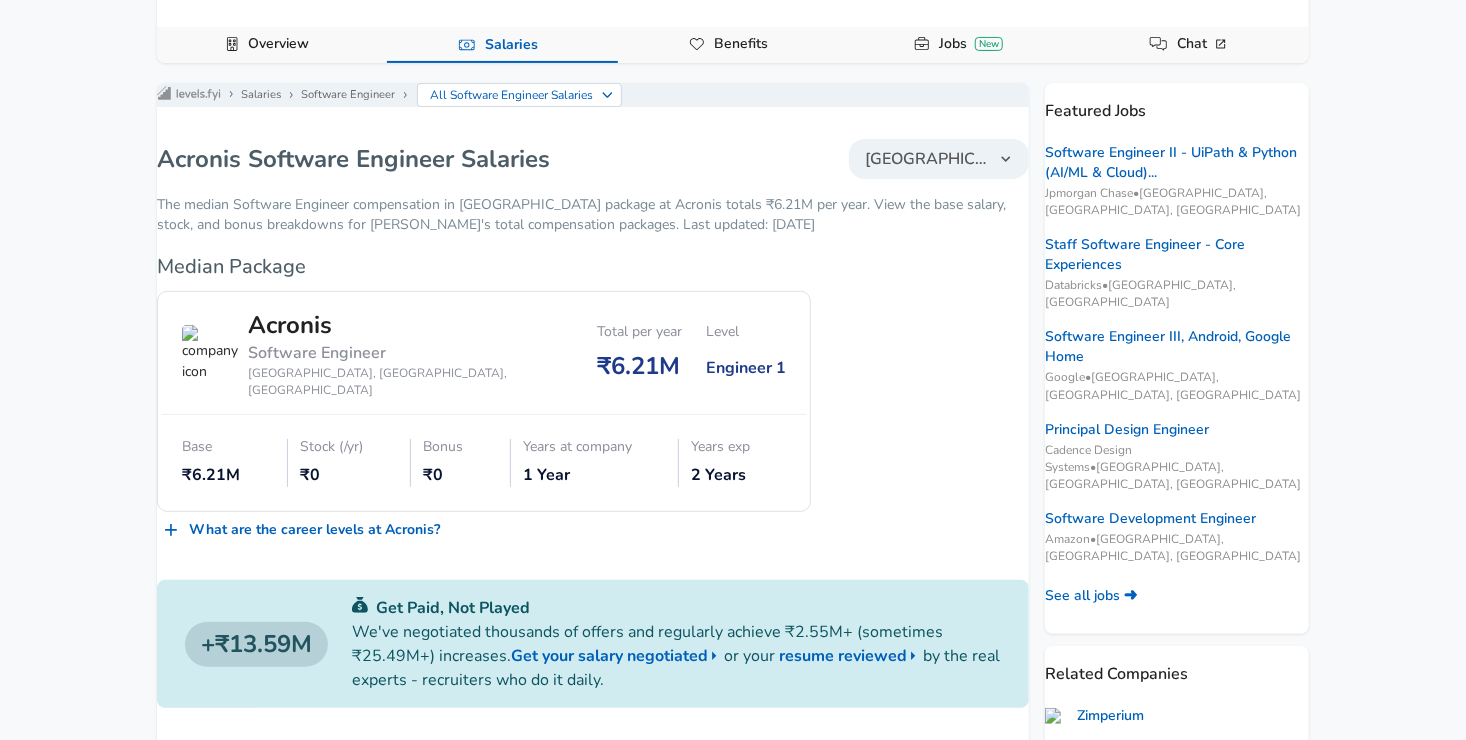 scroll, scrollTop: 0, scrollLeft: 0, axis: both 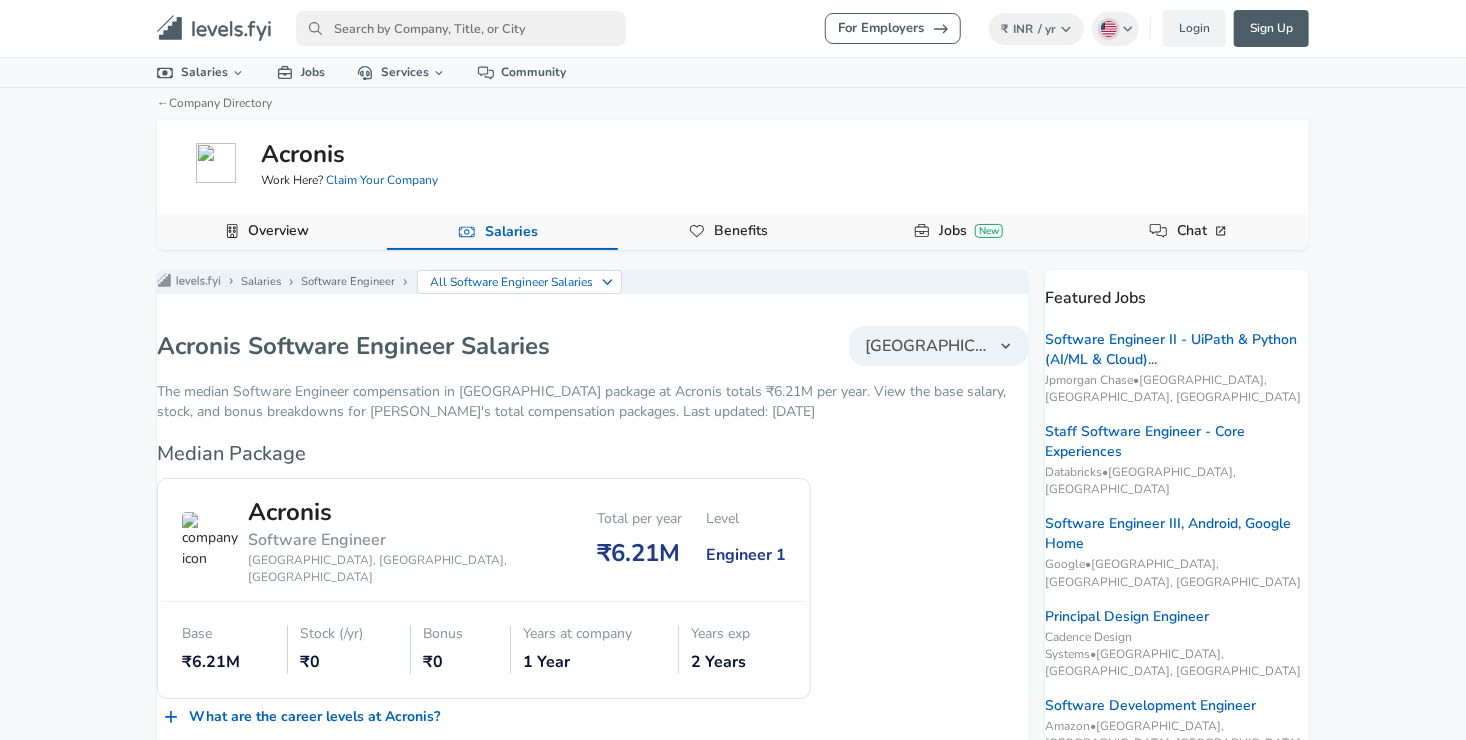 click on "[GEOGRAPHIC_DATA]" at bounding box center [927, 346] 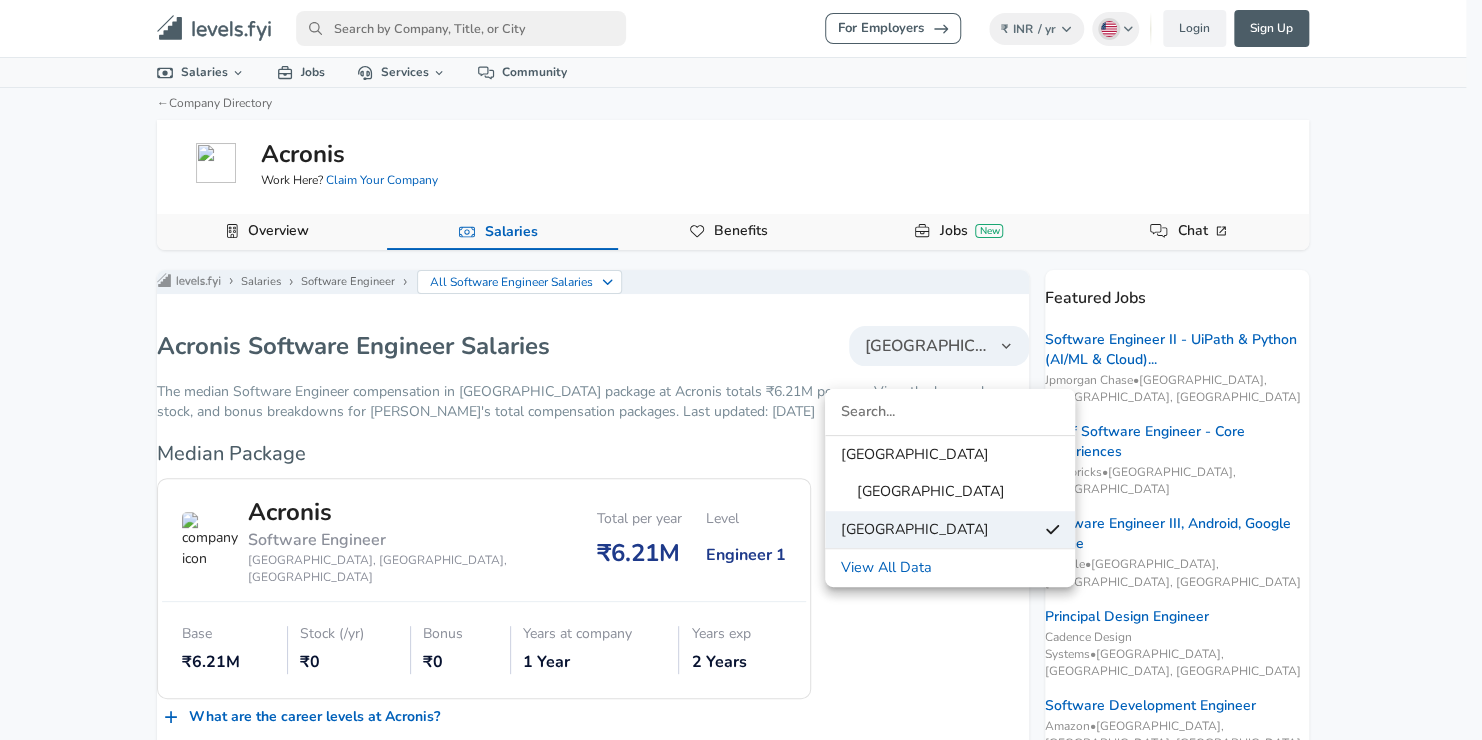 click at bounding box center (741, 370) 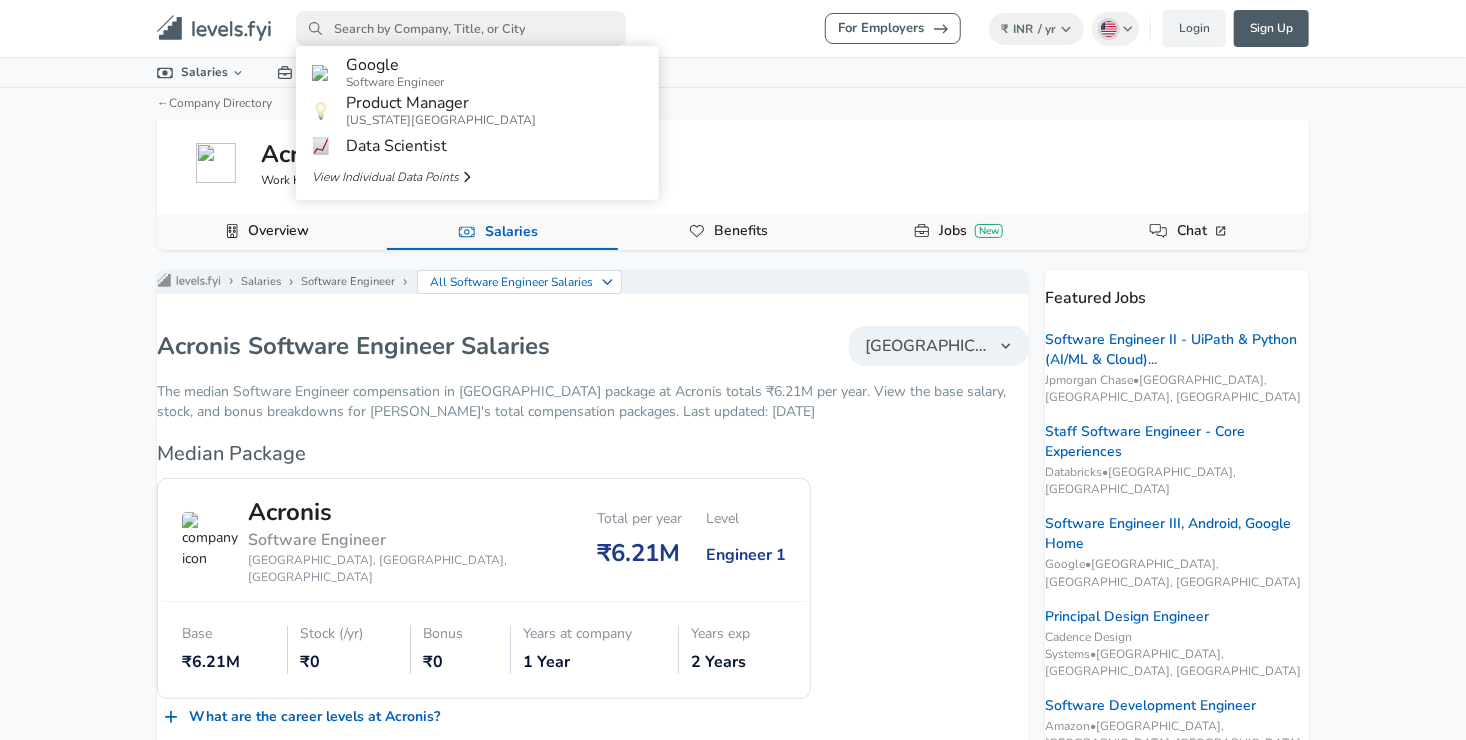 click at bounding box center [461, 28] 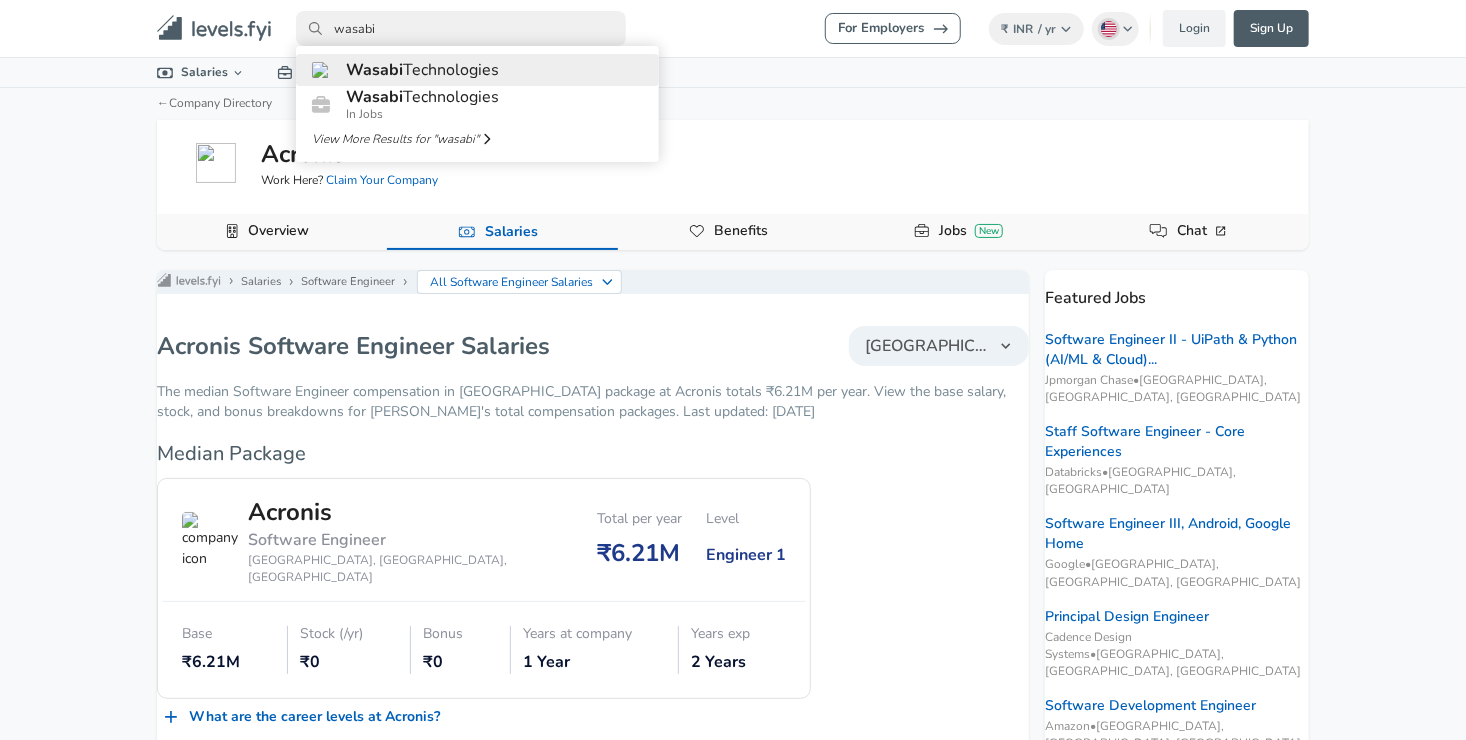type on "wasabi" 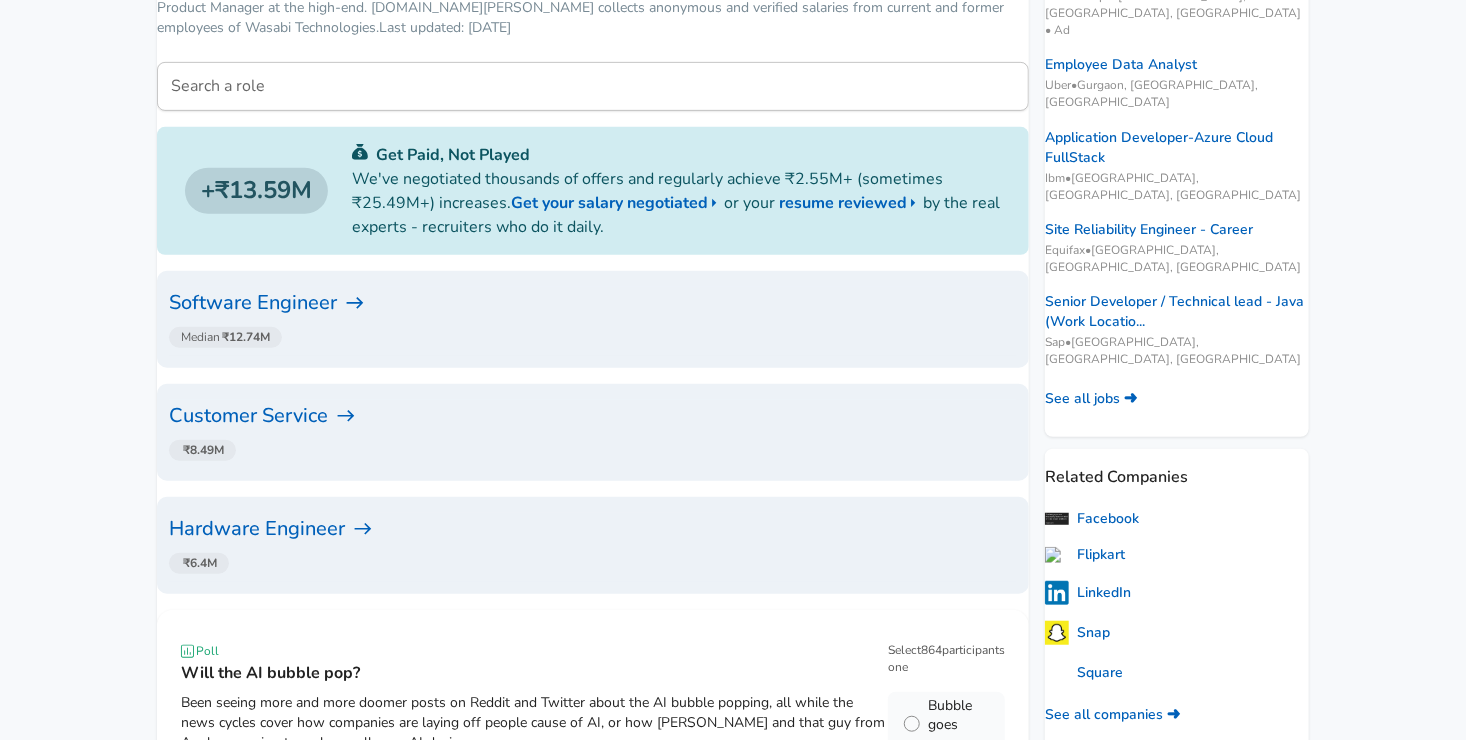 scroll, scrollTop: 362, scrollLeft: 0, axis: vertical 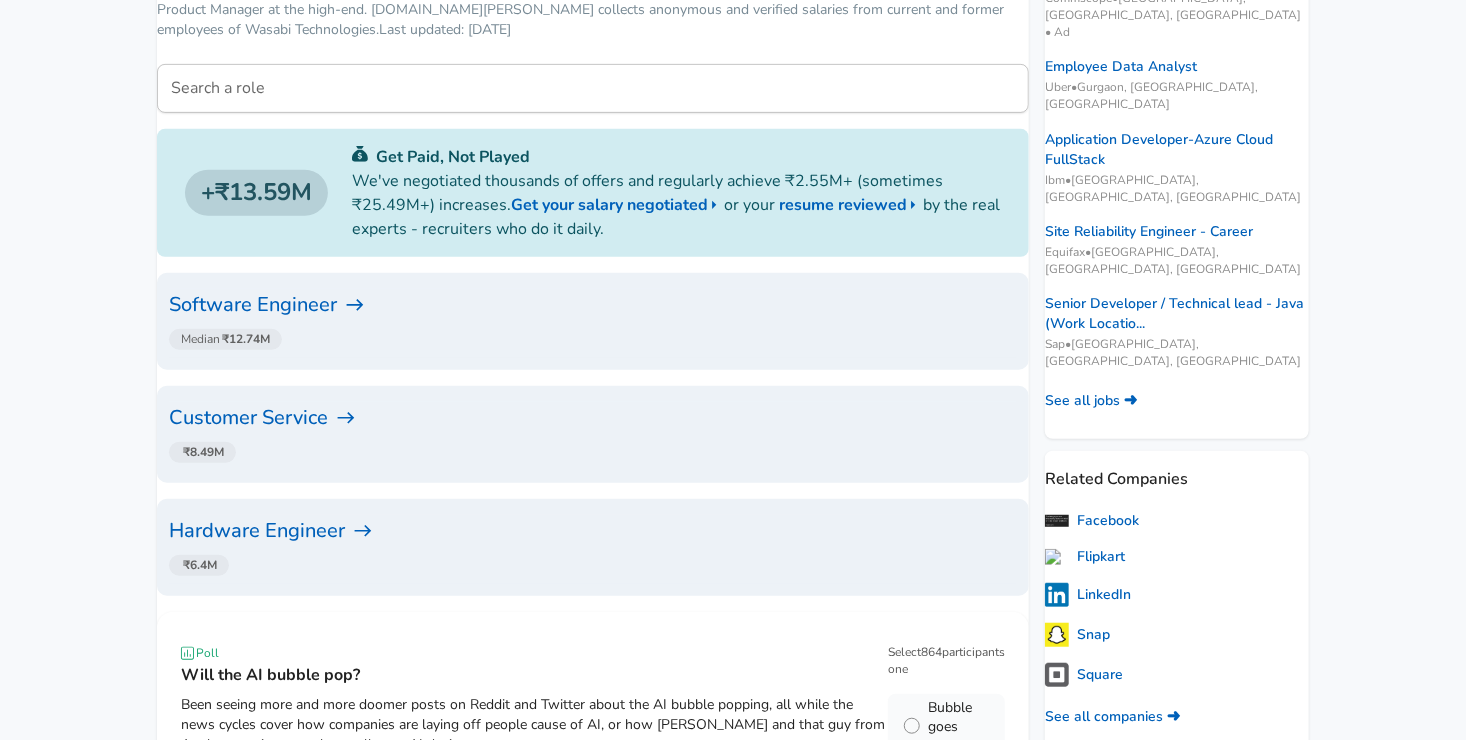 click on "Median  ₹12.74M" at bounding box center (221, 335) 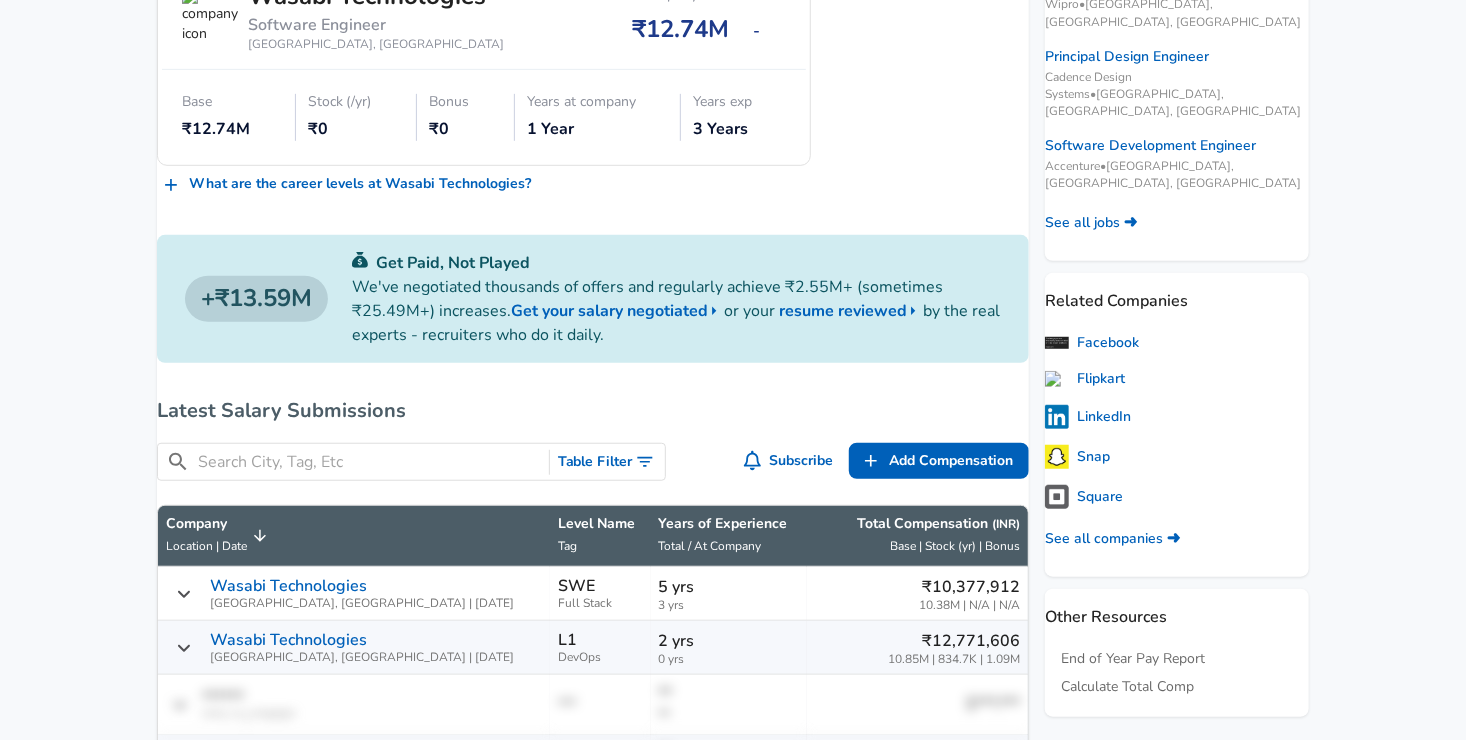 scroll, scrollTop: 499, scrollLeft: 0, axis: vertical 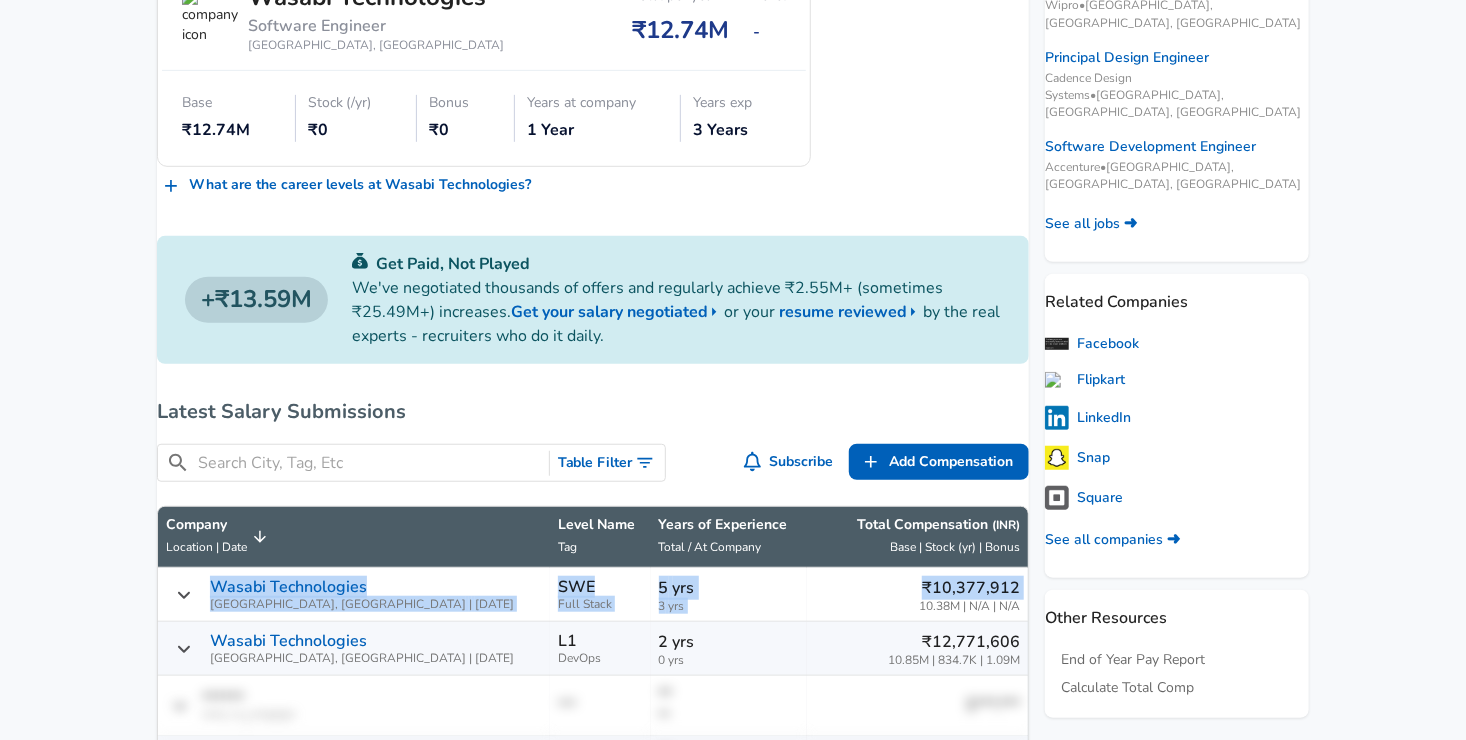 drag, startPoint x: 233, startPoint y: 601, endPoint x: 759, endPoint y: 623, distance: 526.4599 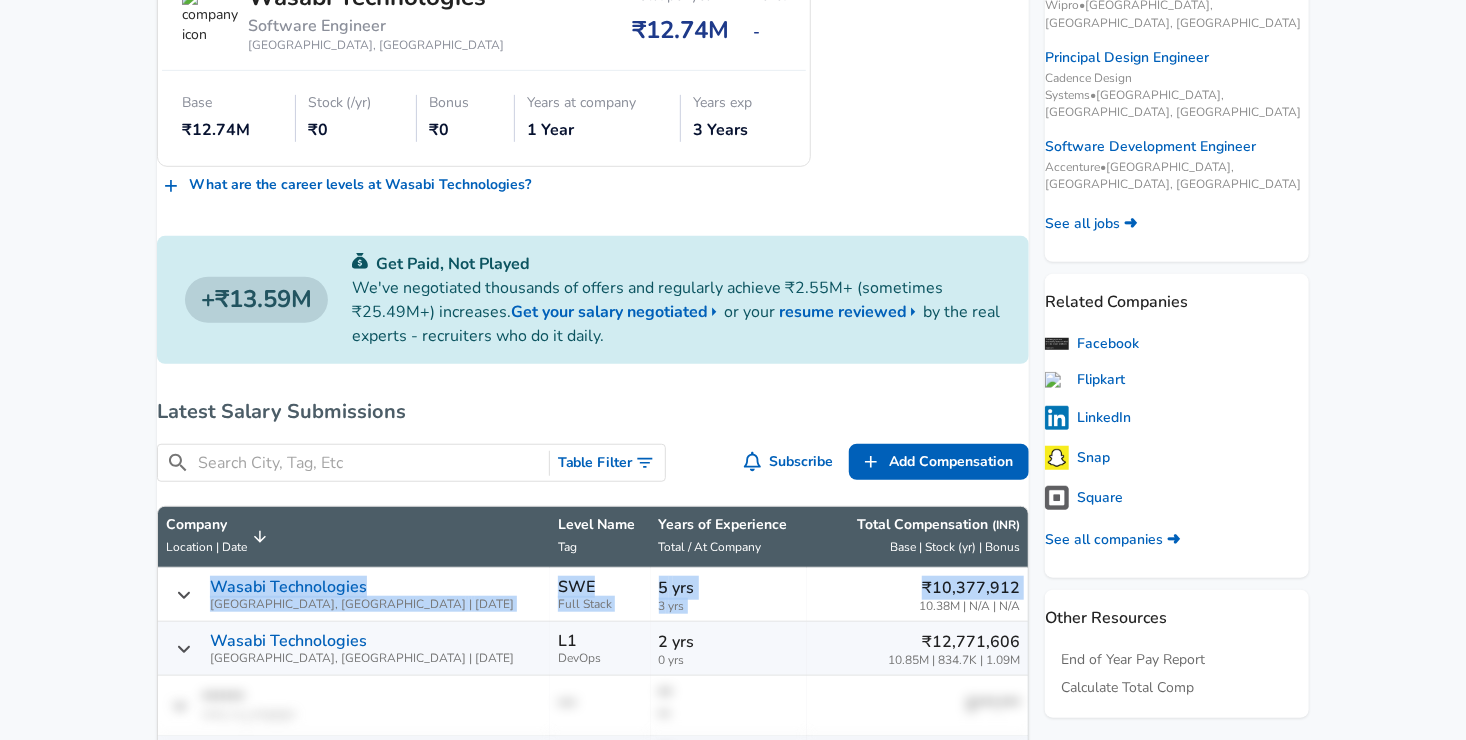 click on "Wasabi Technologies [GEOGRAPHIC_DATA], [GEOGRAPHIC_DATA]   |   [DATE] SWE Full Stack 5    yrs   3    yrs ₹10,377,912 10.38M   |   N/A   |   N/A" at bounding box center (593, 595) 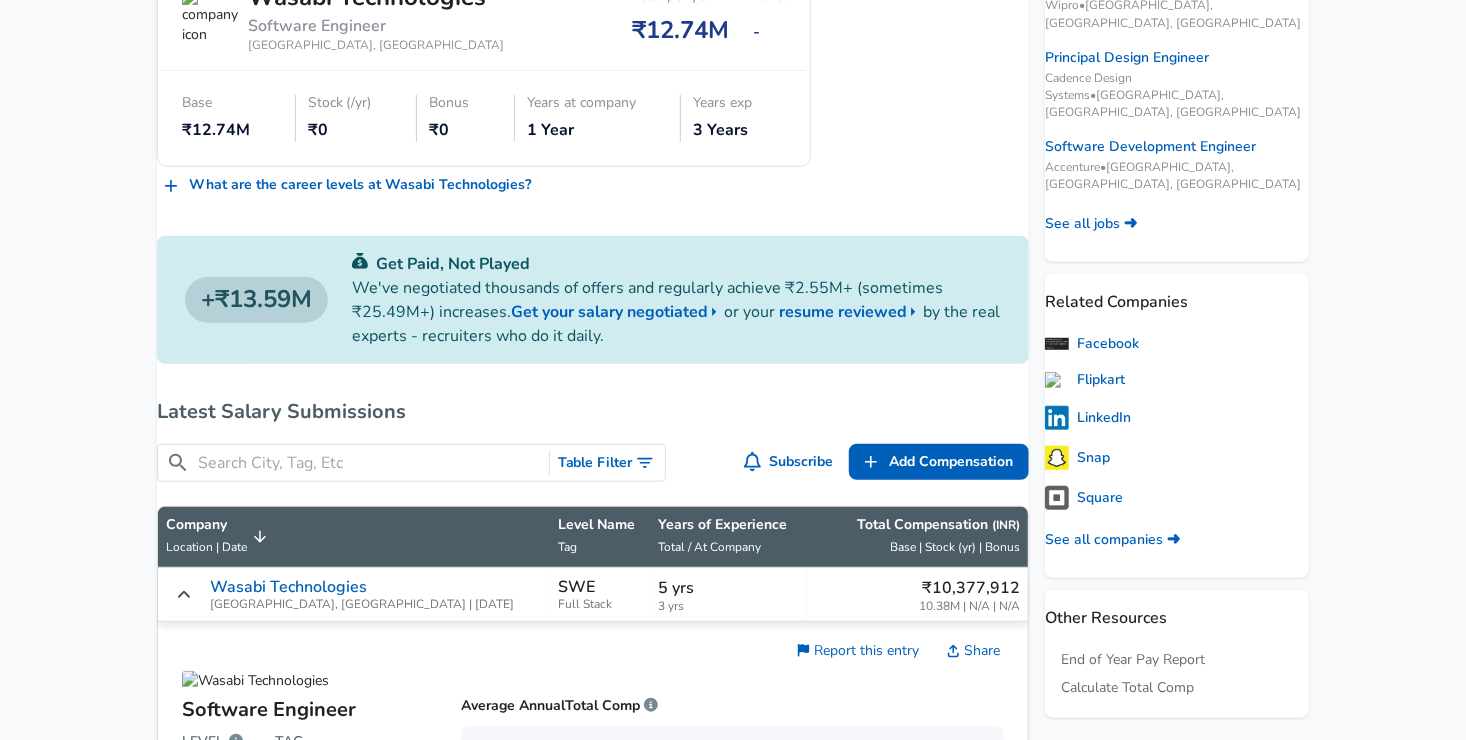 click on "Levels FYI Logo Salaries Software Engineer All Software Engineer Salaries Wasabi Technologies   Software Engineer   Salaries   The median Software Engineer compensation in [GEOGRAPHIC_DATA] package at Wasabi Technologies totals ₹12.74M per year. View the base salary, stock, and bonus breakdowns for Wasabi Technologies's total compensation packages. Last updated: [DATE] Median Package Wasabi Technologies Software Engineer [GEOGRAPHIC_DATA], [GEOGRAPHIC_DATA] Total per year ₹12.74M Level - Base ₹12.74M Stock (/yr) ₹0 Bonus ₹0 Years at company 1 Year Years exp 3 Years What are the career levels at   Wasabi Technologies ? ₹13.59M Get Paid, Not Played We've negotiated thousands of offers and regularly achieve ₹2.55M+ (sometimes ₹25.49M+) increases.  Get your salary negotiated    or your   resume reviewed    by the real experts - recruiters who do it daily. Latest Salary Submissions ​ Table Filter Subscribe Add Add Comp Add Compensation Company Location | Date Level Name Tag Years of Experience Total / At Company   ( INR )" at bounding box center (593, 1129) 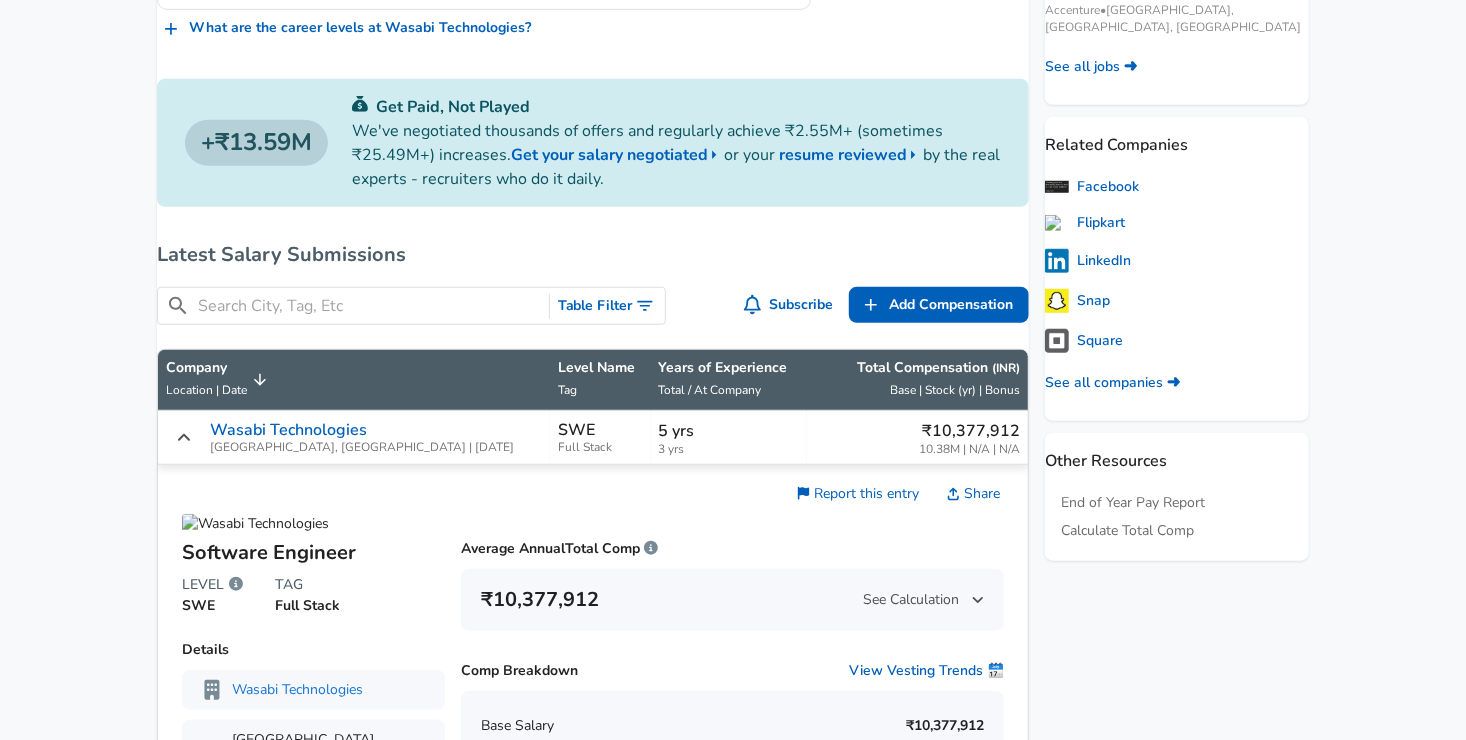 scroll, scrollTop: 664, scrollLeft: 0, axis: vertical 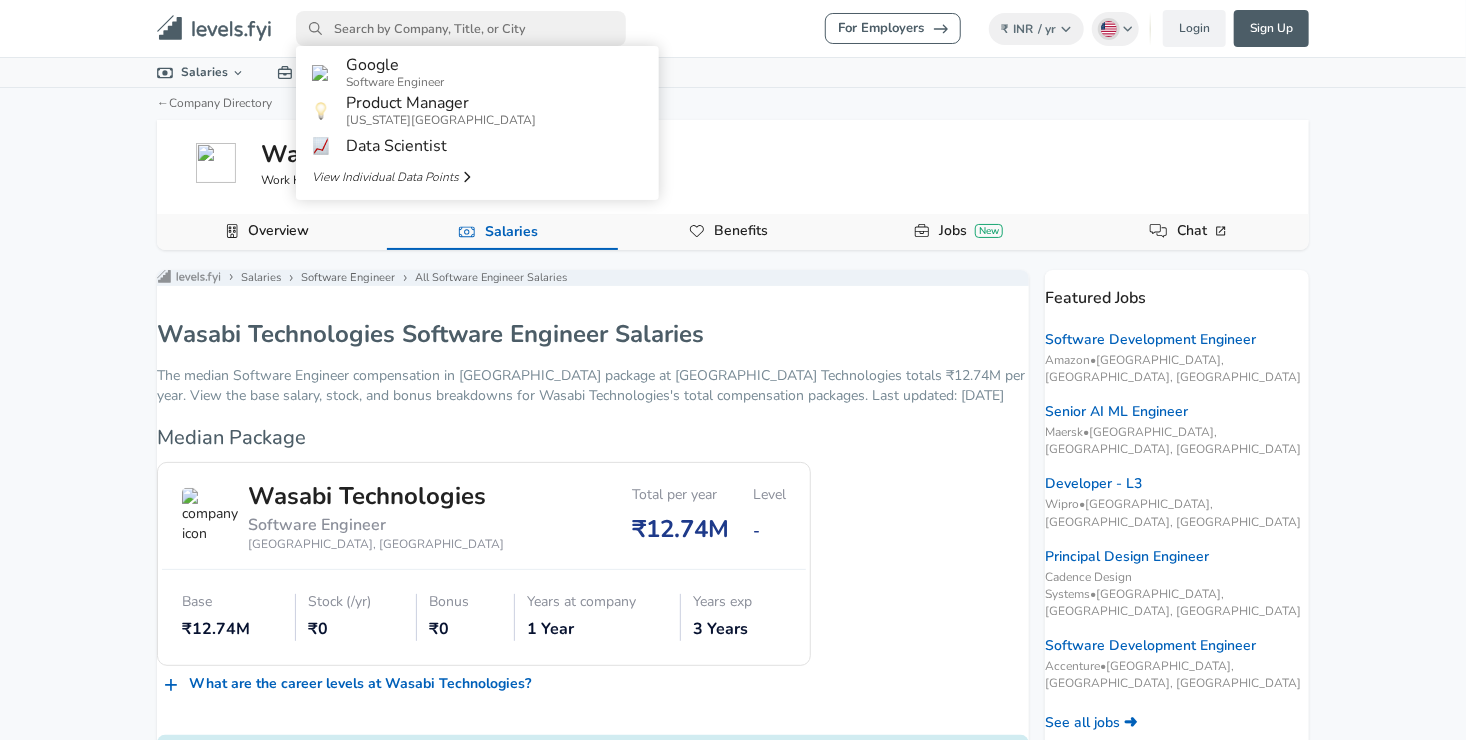 click at bounding box center (461, 28) 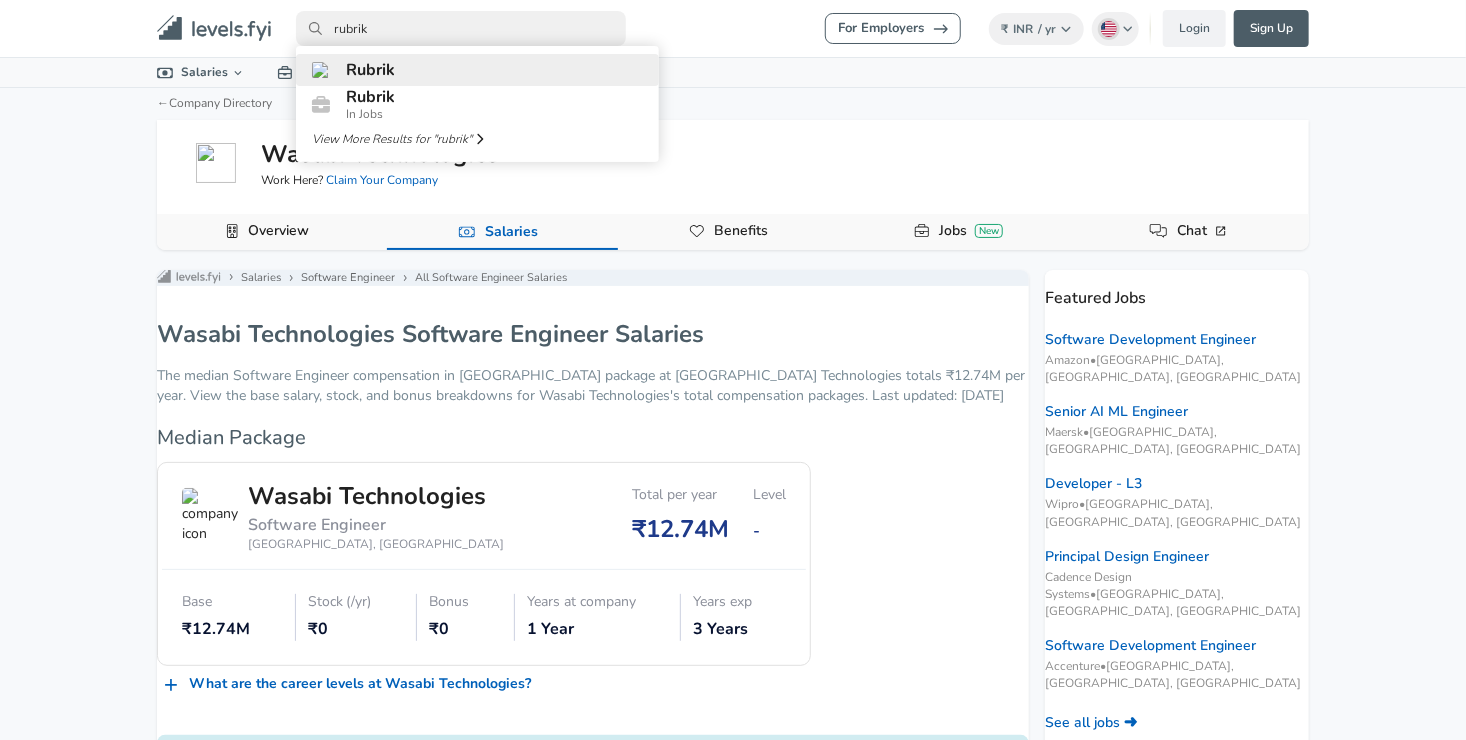 type on "rubrik" 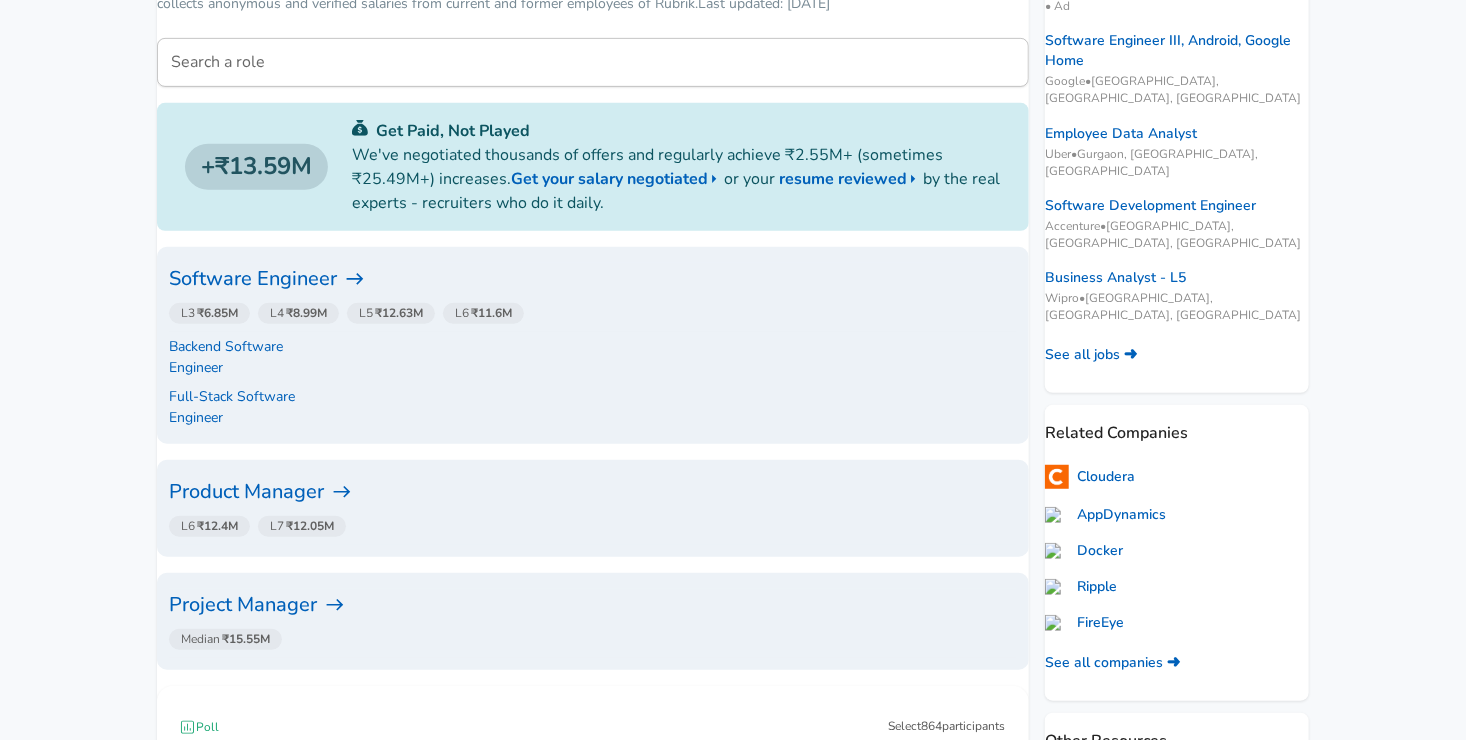 scroll, scrollTop: 392, scrollLeft: 0, axis: vertical 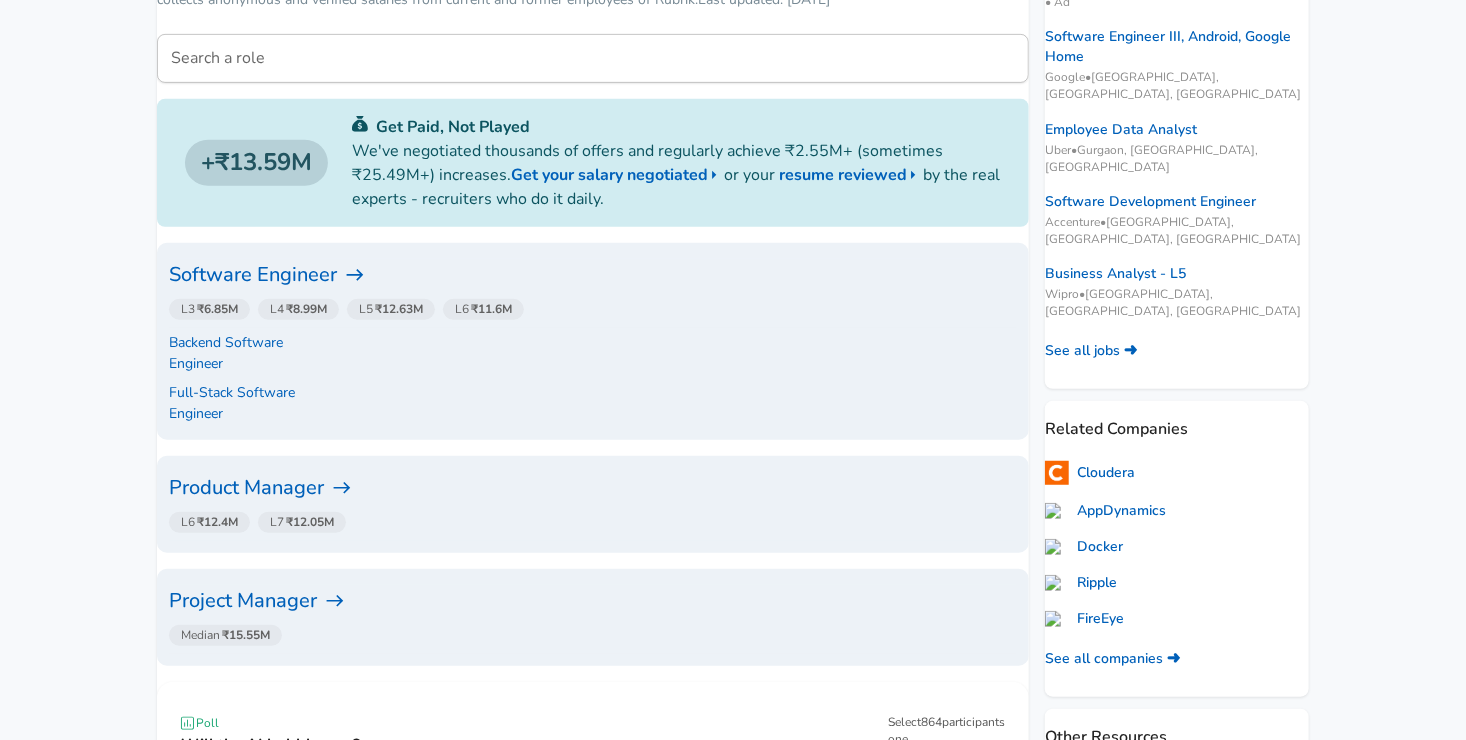 click on "Software Engineer" at bounding box center [593, 275] 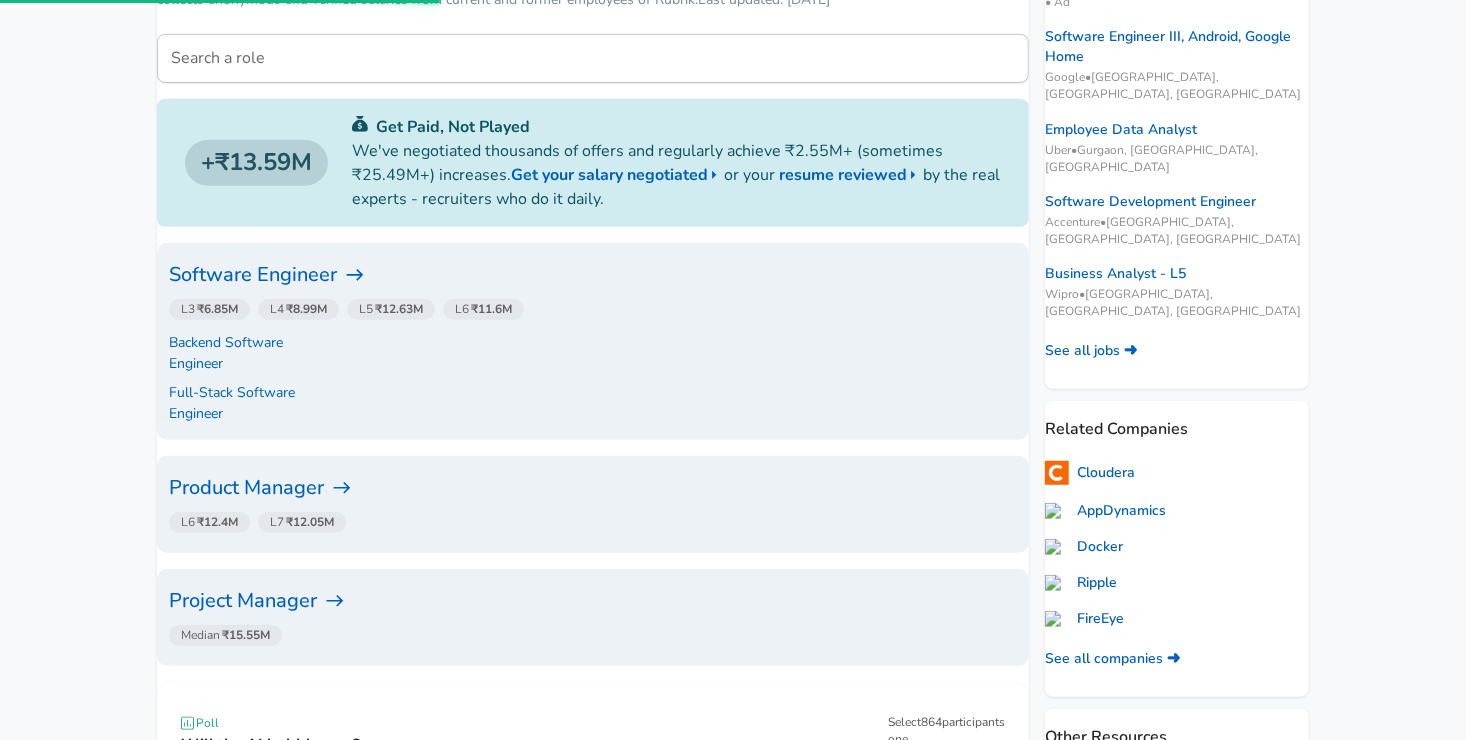 scroll, scrollTop: 0, scrollLeft: 0, axis: both 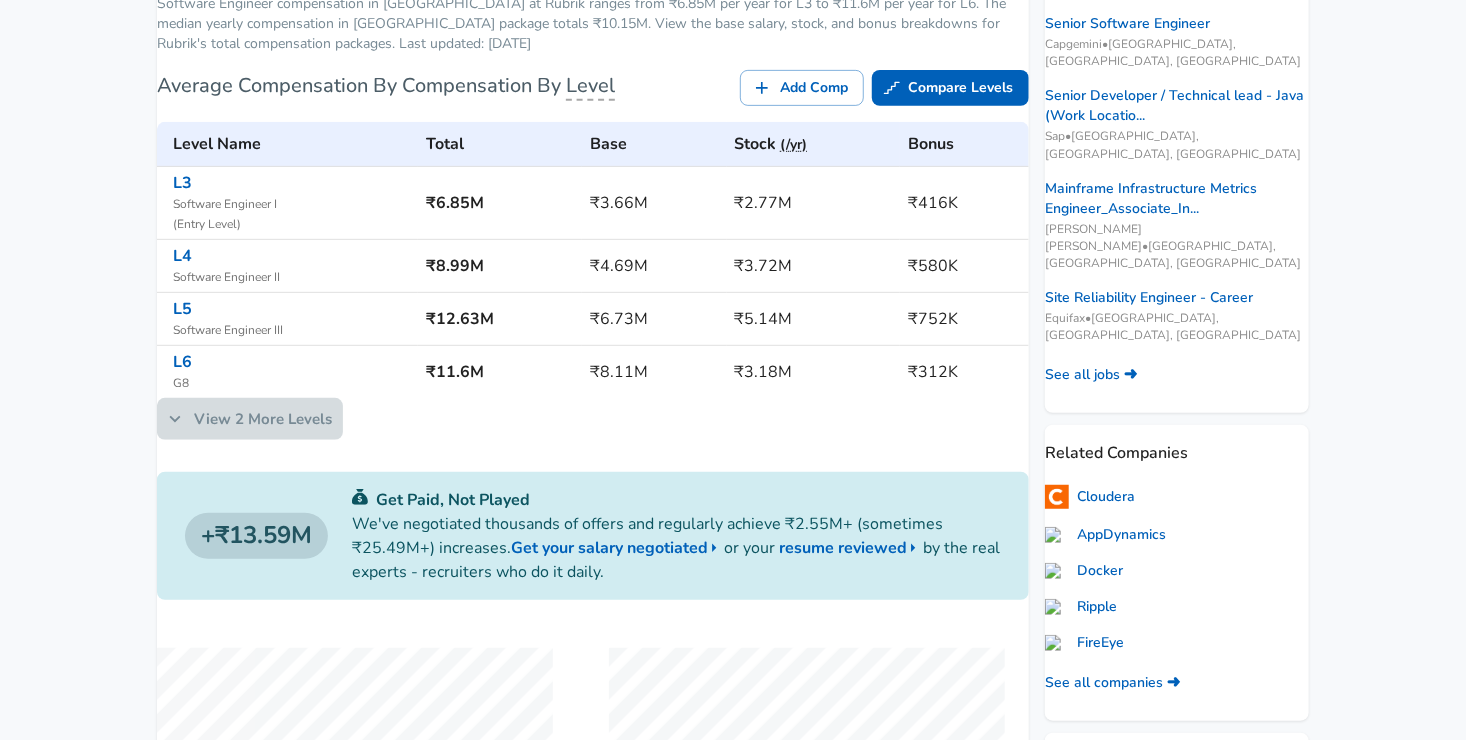click on "View   2   More Levels" at bounding box center (250, 419) 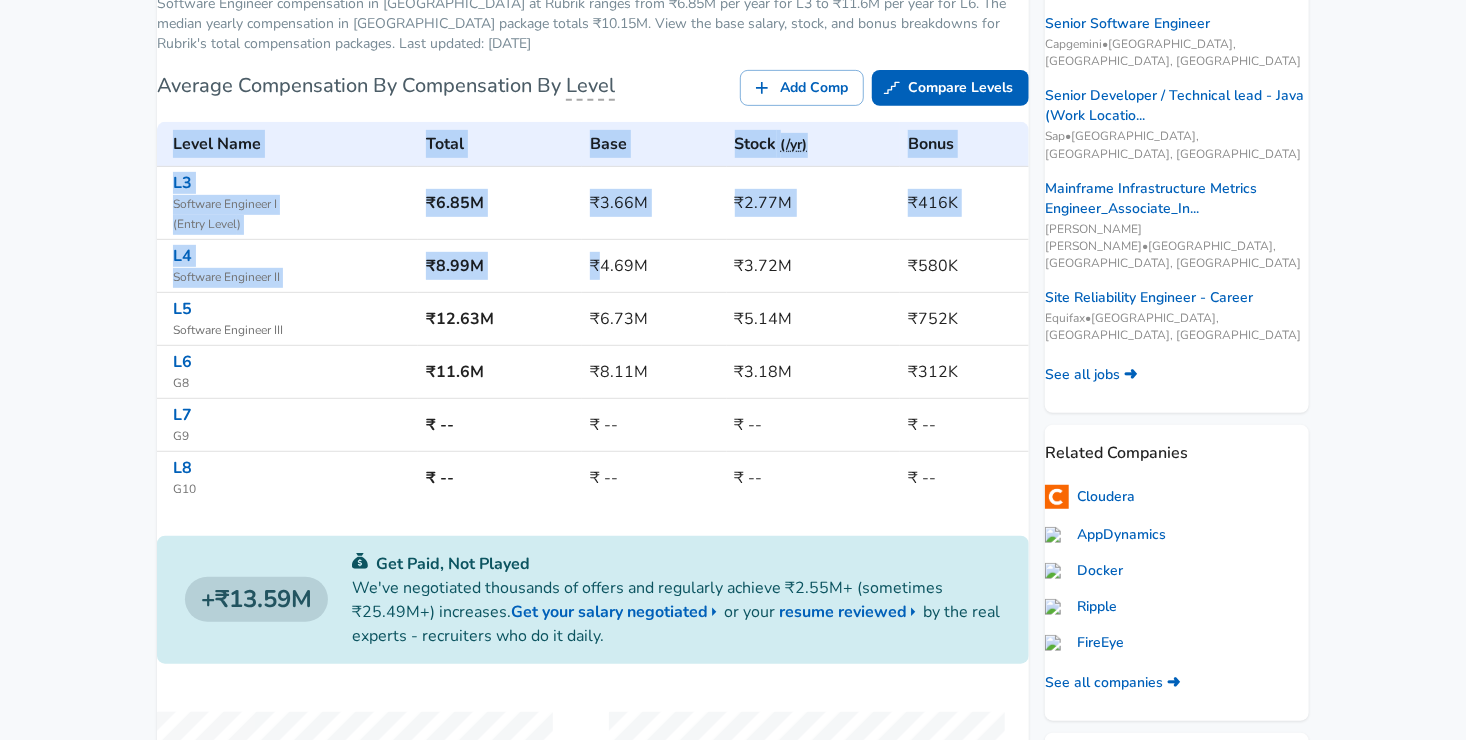 drag, startPoint x: 167, startPoint y: 268, endPoint x: 602, endPoint y: 264, distance: 435.0184 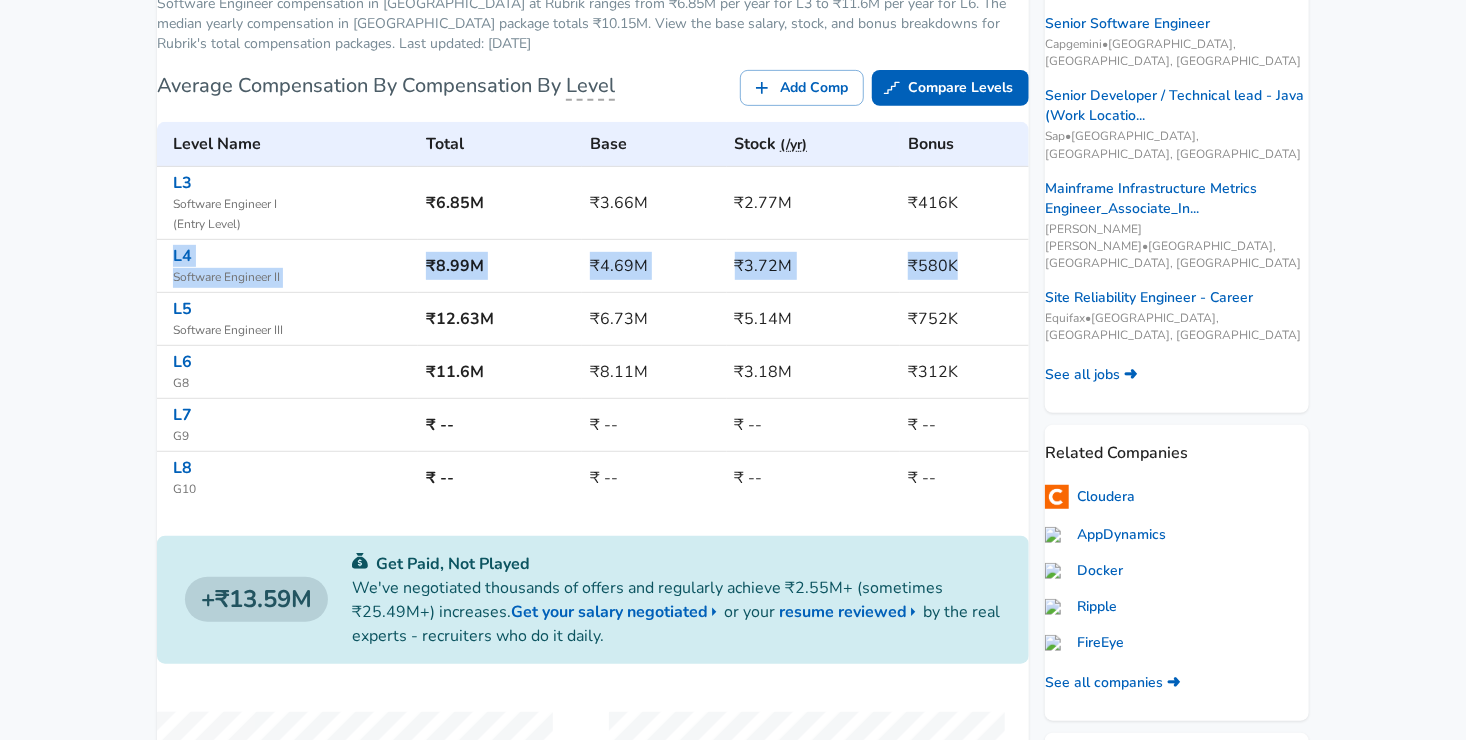 drag, startPoint x: 193, startPoint y: 264, endPoint x: 1010, endPoint y: 280, distance: 817.1567 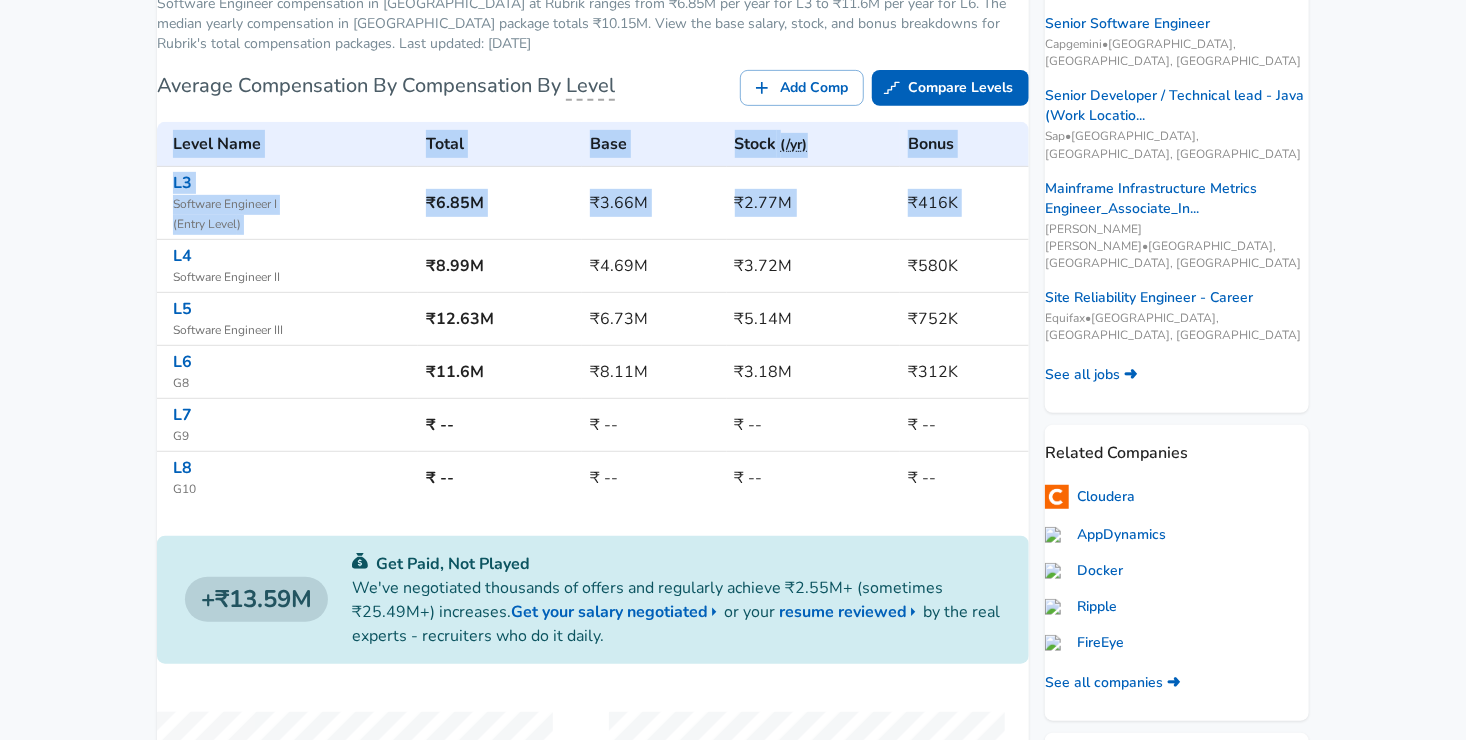 copy on "Level Name Total   Base   Stock   (/yr) Bonus   L3 Software Engineer I ( Entry Level ) ₹6.85M ₹3.66M ₹2.77M ₹416K" 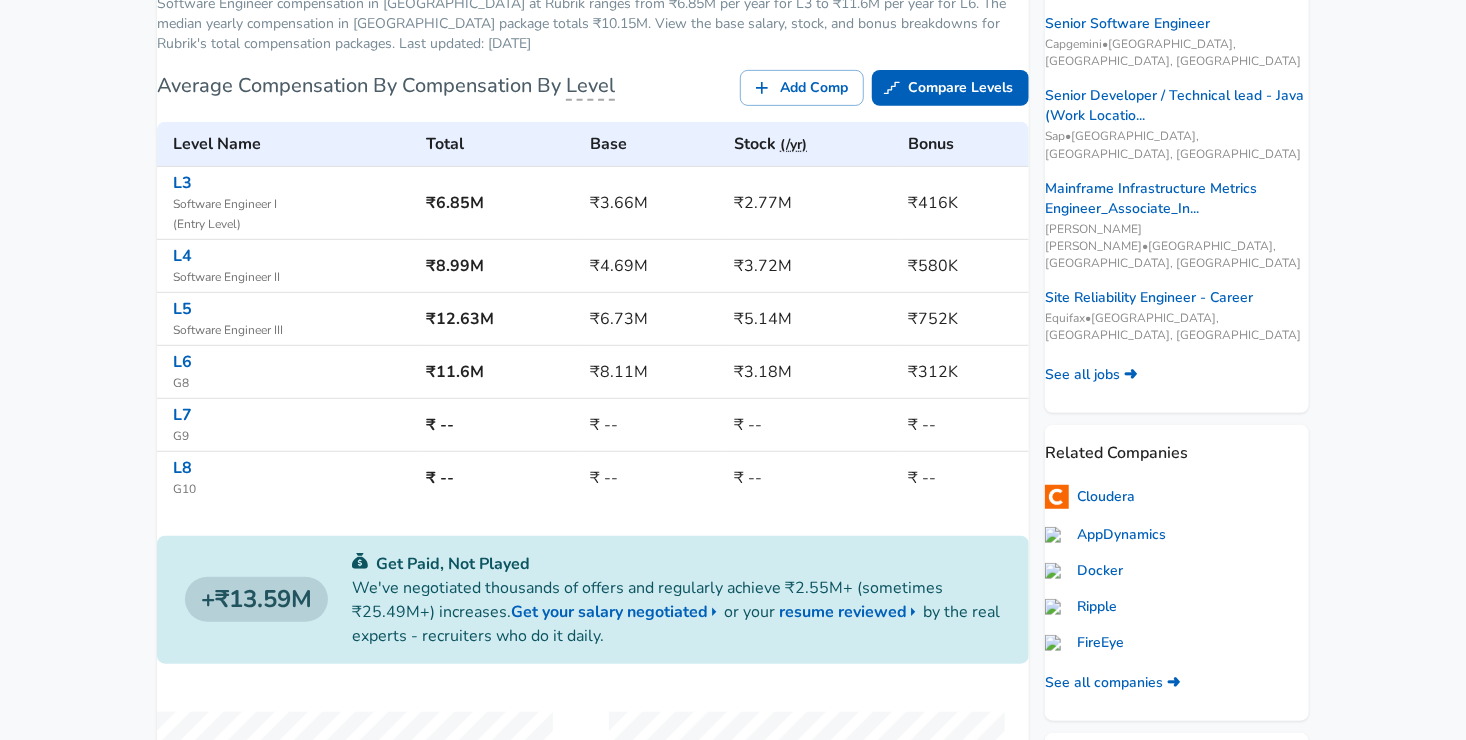 click on "Levels FYI Logo Salaries Software Engineer All Software Engineer Salaries Rubrik   Software Engineer   Salaries   India Software Engineer compensation in [GEOGRAPHIC_DATA] at Rubrik ranges from ₹6.85M per year for L3 to ₹11.6M per year for L6. The median yearly compensation in [GEOGRAPHIC_DATA] package totals ₹10.15M. View the base salary, stock, and bonus breakdowns for Rubrik's total compensation packages. Last updated: [DATE] Average Compensation By   Compensation By   Level Add Comp Compare Levels Level Name Total   Base   Stock   (/yr) Bonus   L3 Software Engineer I ( Entry Level ) ₹6.85M ₹3.66M ₹2.77M ₹416K L4 Software Engineer II ₹8.99M ₹4.69M ₹3.72M ₹580K L5 Software Engineer III ₹12.63M ₹6.73M ₹5.14M ₹752K L6 G8 ₹11.6M ₹8.11M ₹3.18M ₹312K L7 G9 ₹ -- ₹ -- ₹ -- ₹ -- L8 G10 ₹ -- ₹ -- ₹ -- ₹ -- Add Comp Compare Levels ₹13.59M Get Paid, Not Played We've negotiated thousands of offers and regularly achieve ₹2.55M+ (sometimes ₹25.49M+) increases.     or your     ​" at bounding box center (733, 1393) 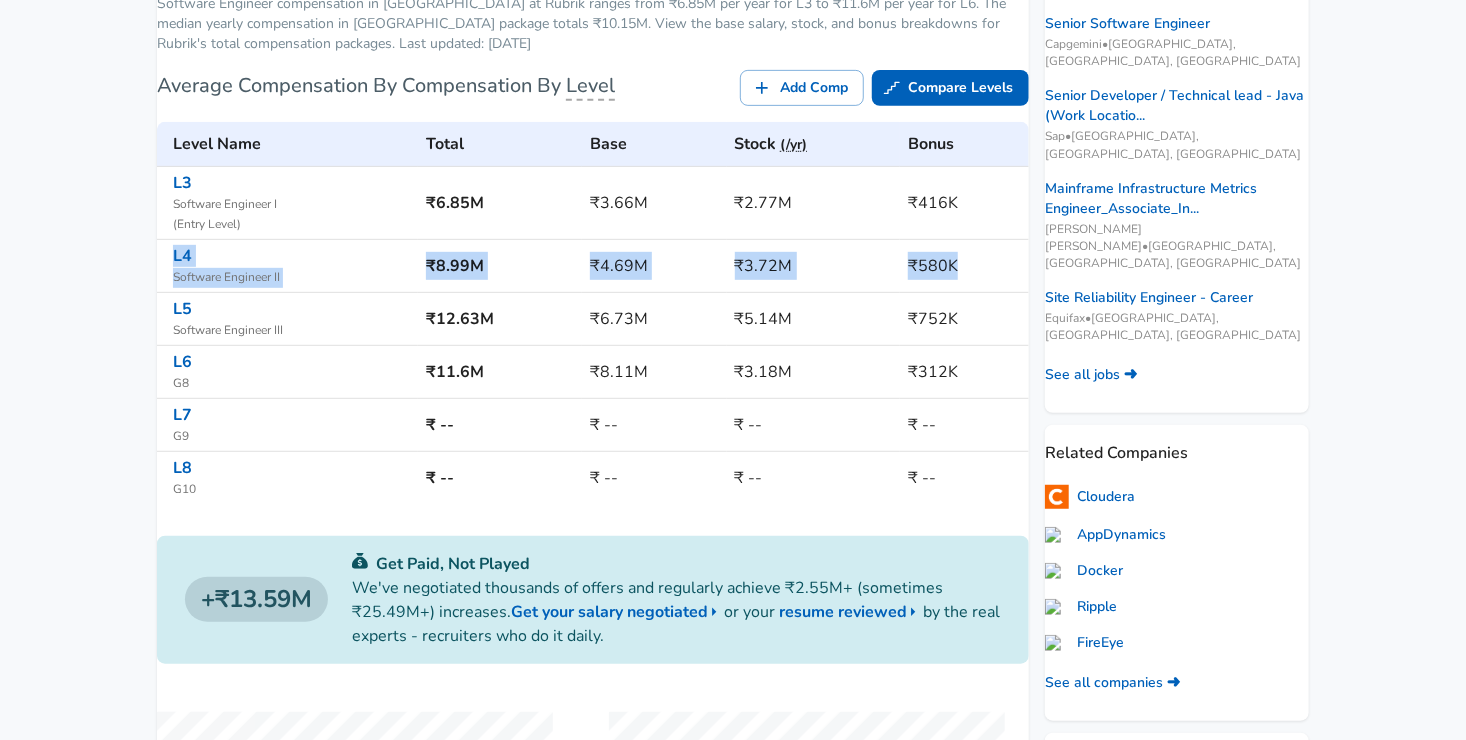 drag, startPoint x: 185, startPoint y: 261, endPoint x: 991, endPoint y: 281, distance: 806.2481 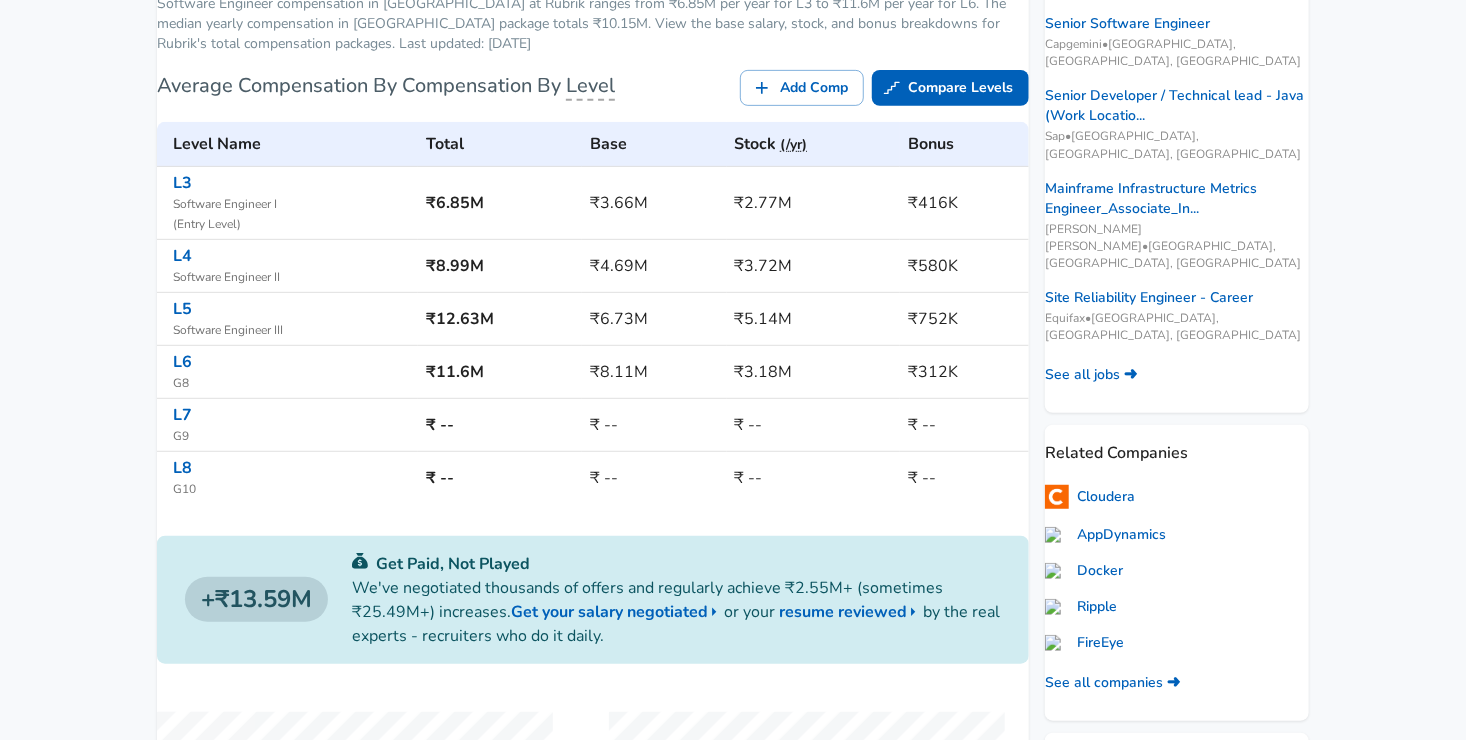 click on "Levels FYI Logo Salaries Software Engineer All Software Engineer Salaries Rubrik   Software Engineer   Salaries   India Software Engineer compensation in [GEOGRAPHIC_DATA] at Rubrik ranges from ₹6.85M per year for L3 to ₹11.6M per year for L6. The median yearly compensation in [GEOGRAPHIC_DATA] package totals ₹10.15M. View the base salary, stock, and bonus breakdowns for Rubrik's total compensation packages. Last updated: [DATE] Average Compensation By   Compensation By   Level Add Comp Compare Levels Level Name Total   Base   Stock   (/yr) Bonus   L3 Software Engineer I ( Entry Level ) ₹6.85M ₹3.66M ₹2.77M ₹416K L4 Software Engineer II ₹8.99M ₹4.69M ₹3.72M ₹580K L5 Software Engineer III ₹12.63M ₹6.73M ₹5.14M ₹752K L6 G8 ₹11.6M ₹8.11M ₹3.18M ₹312K L7 G9 ₹ -- ₹ -- ₹ -- ₹ -- L8 G10 ₹ -- ₹ -- ₹ -- ₹ -- Add Comp Compare Levels ₹13.59M Get Paid, Not Played We've negotiated thousands of offers and regularly achieve ₹2.55M+ (sometimes ₹25.49M+) increases.     or your     ​" at bounding box center [733, 1393] 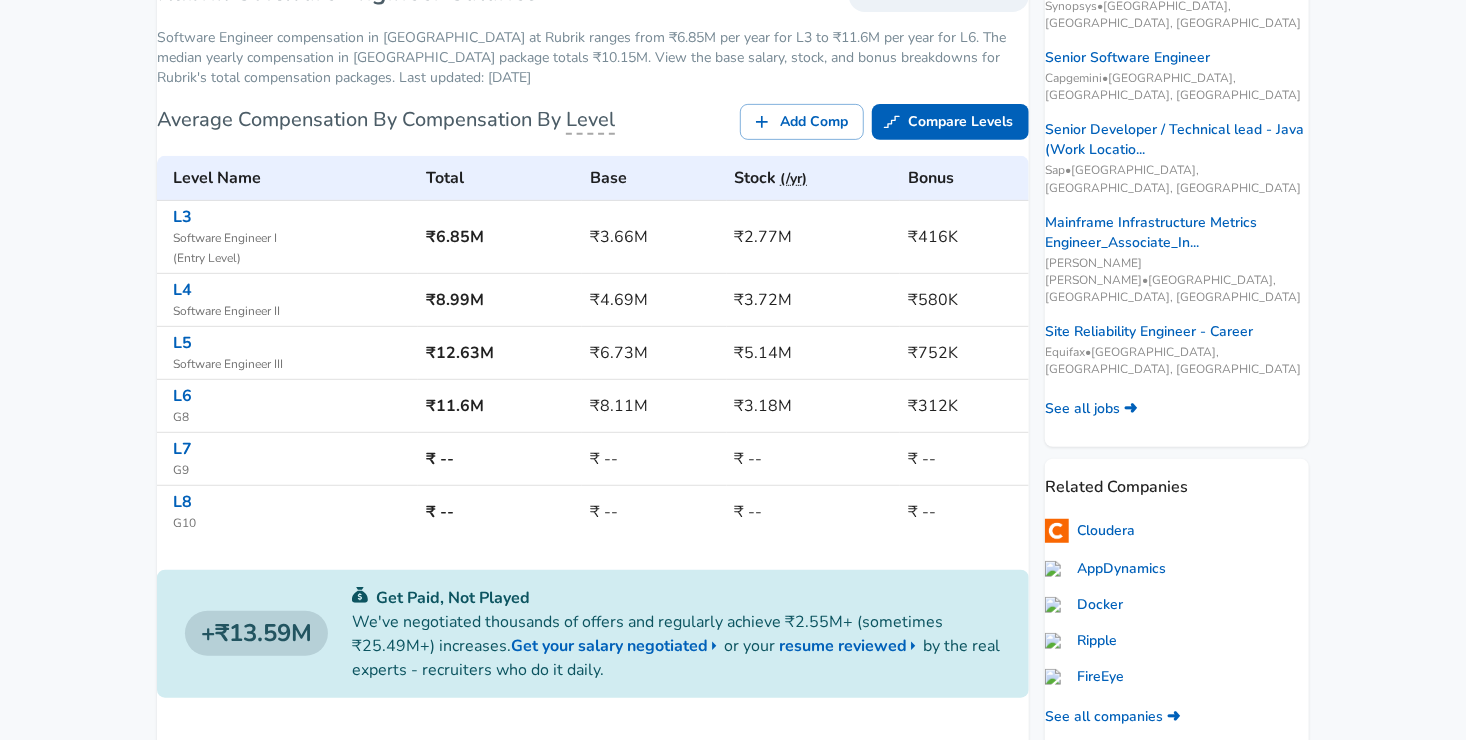 scroll, scrollTop: 342, scrollLeft: 0, axis: vertical 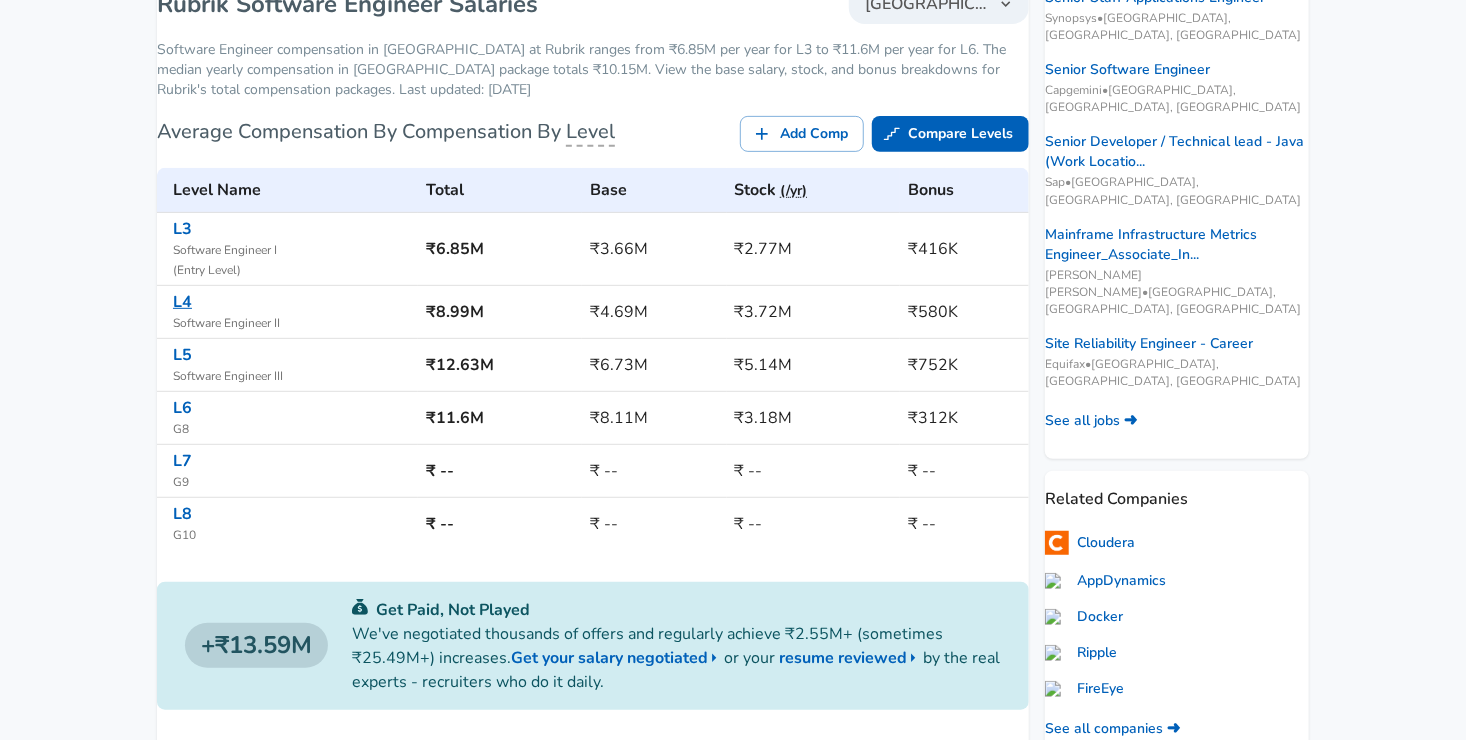 click on "L4" at bounding box center (182, 302) 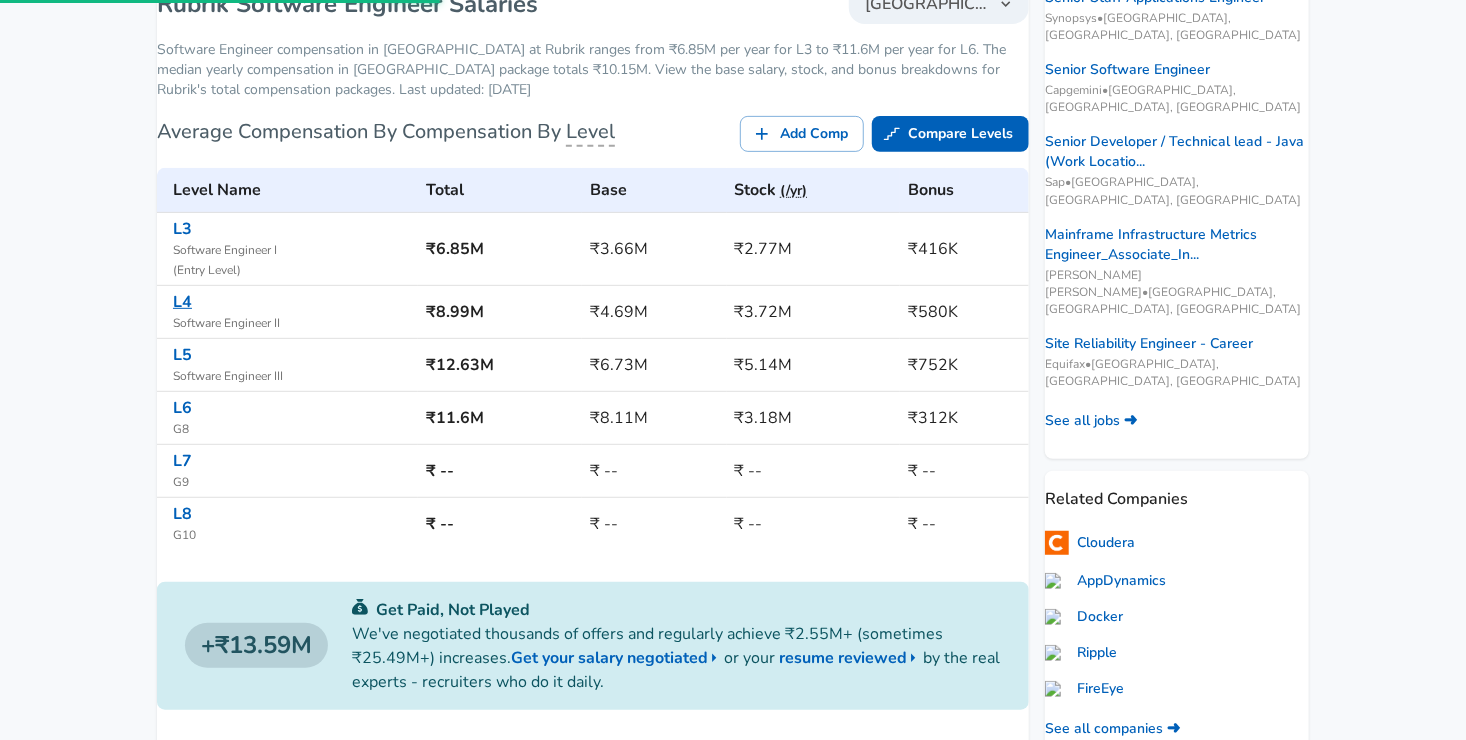 scroll, scrollTop: 0, scrollLeft: 0, axis: both 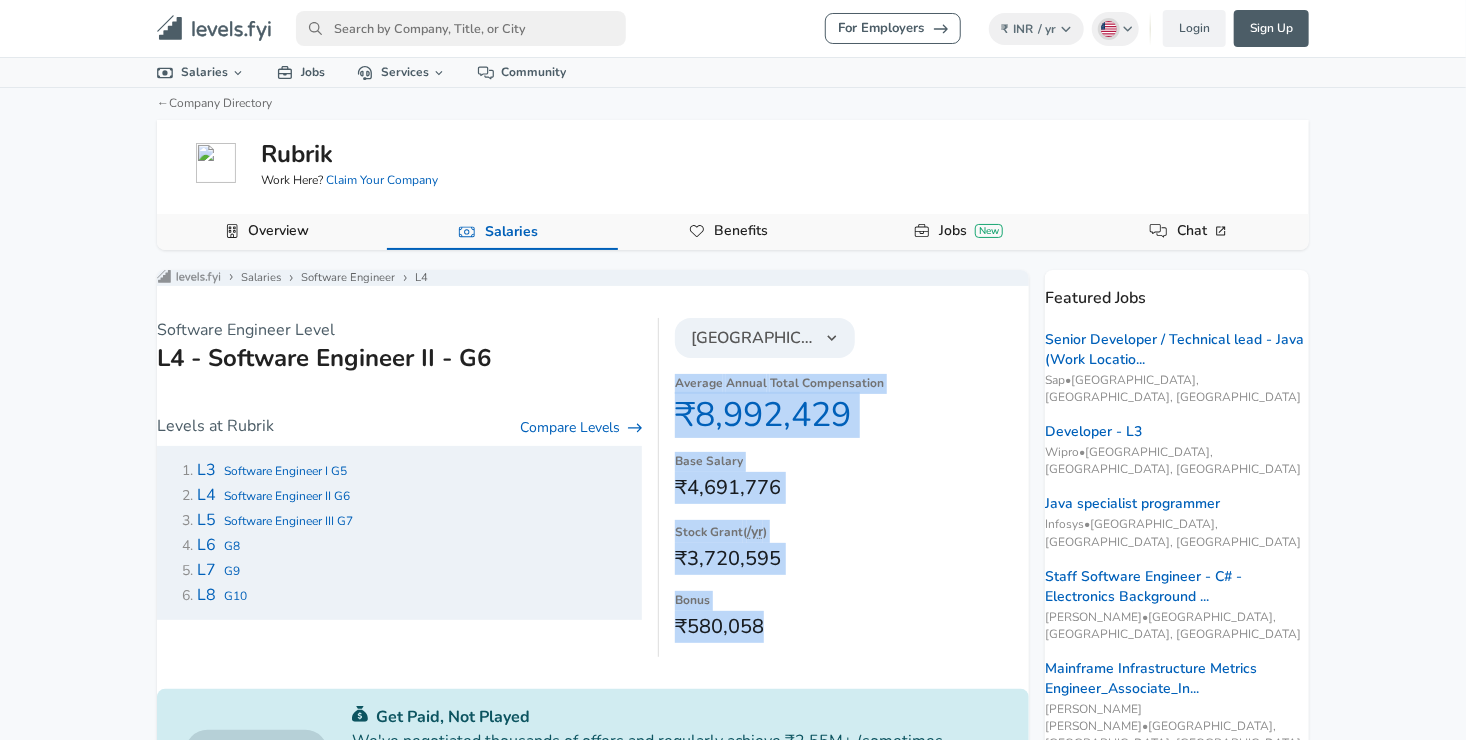 drag, startPoint x: 667, startPoint y: 396, endPoint x: 793, endPoint y: 640, distance: 274.61246 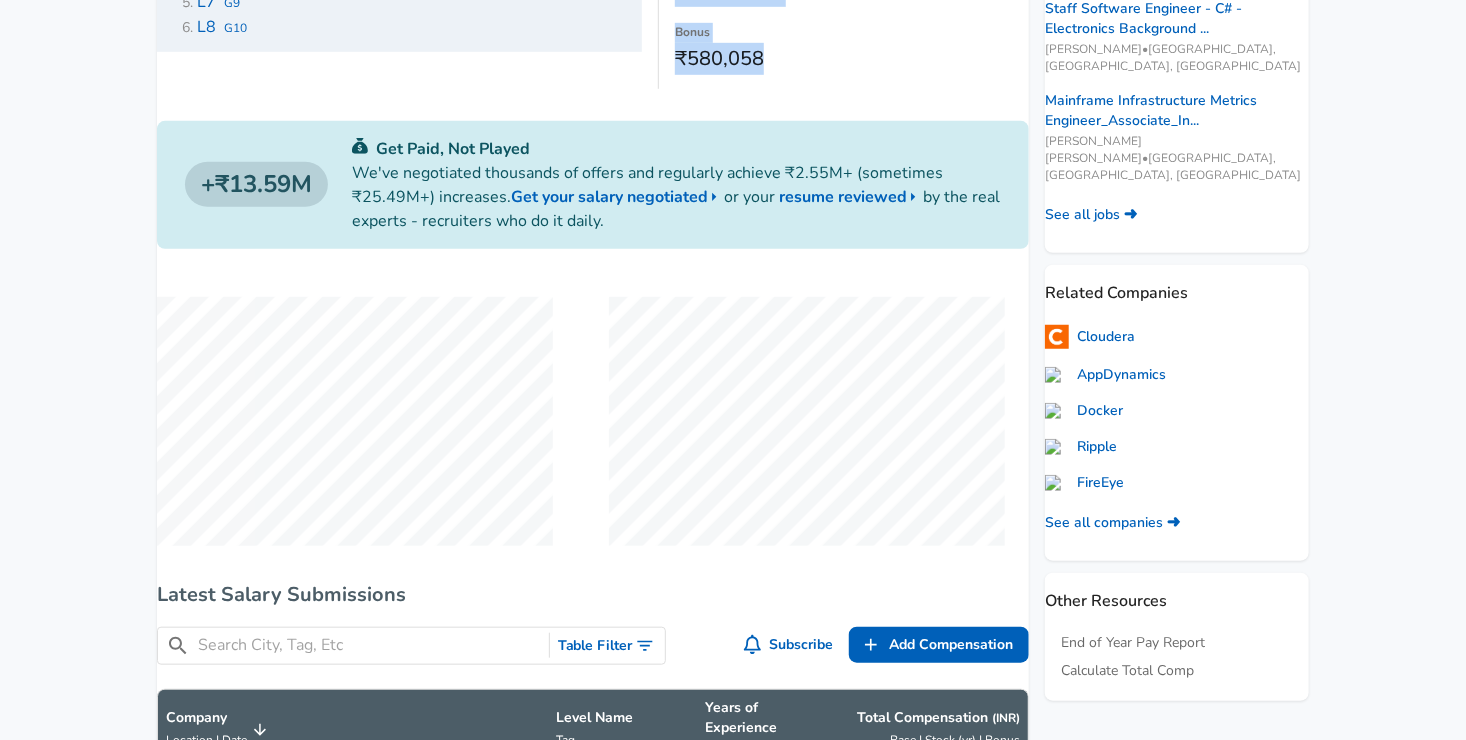 scroll, scrollTop: 570, scrollLeft: 0, axis: vertical 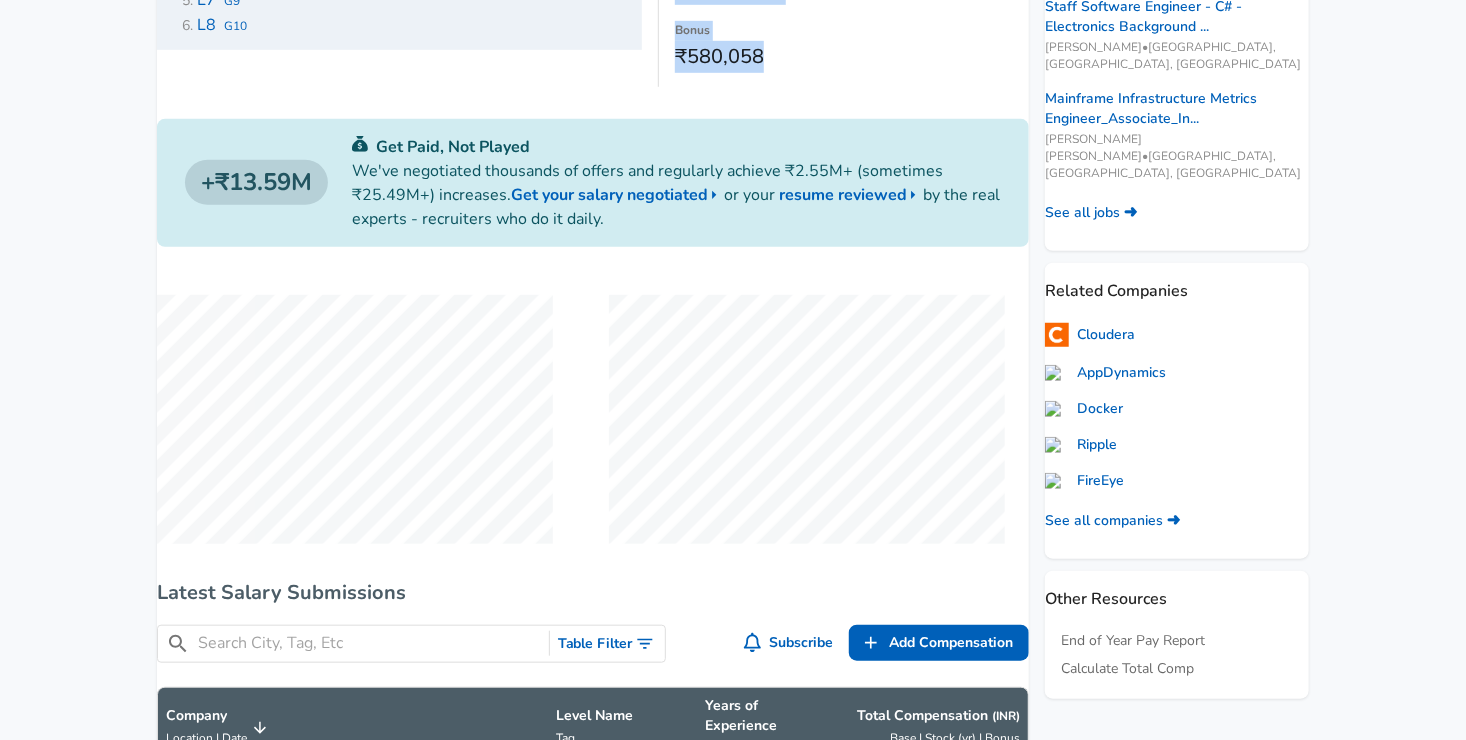 type 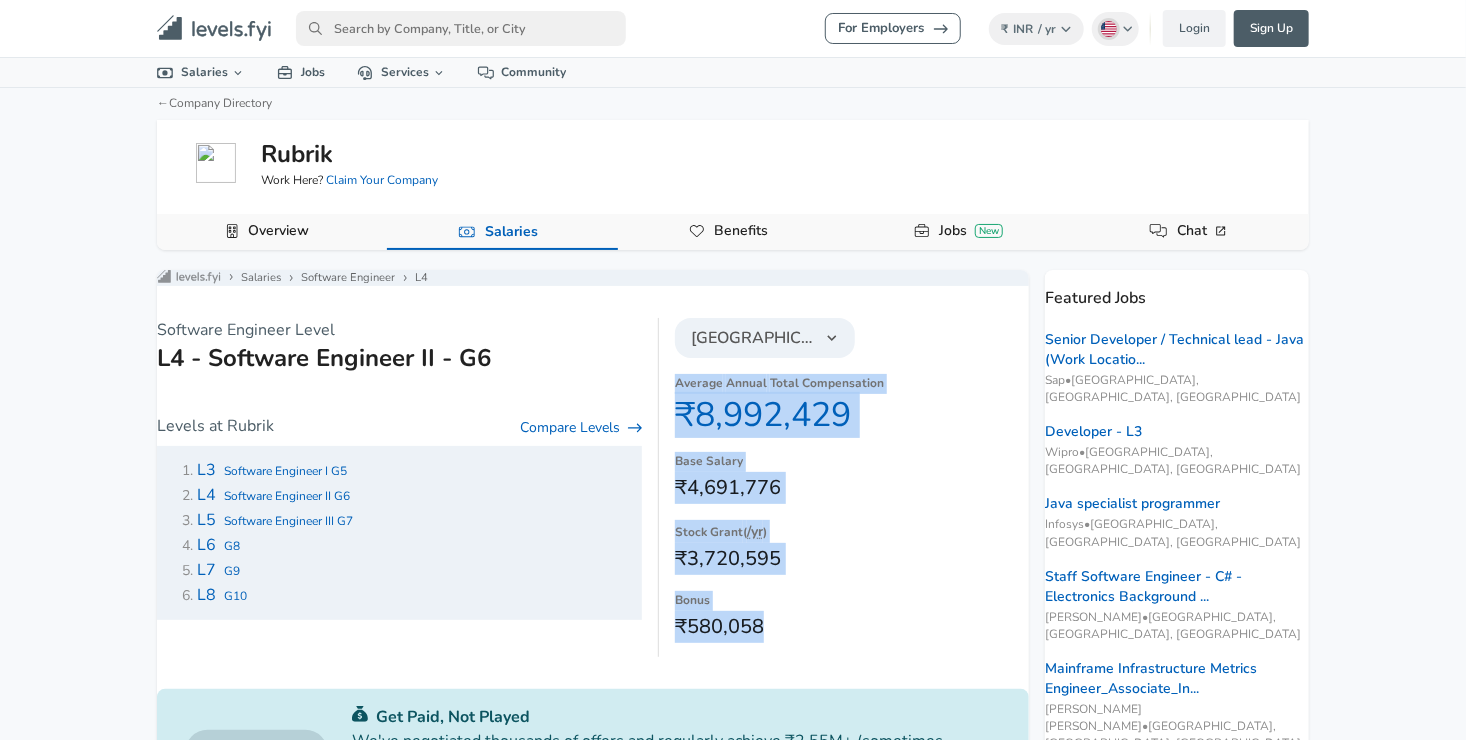 type 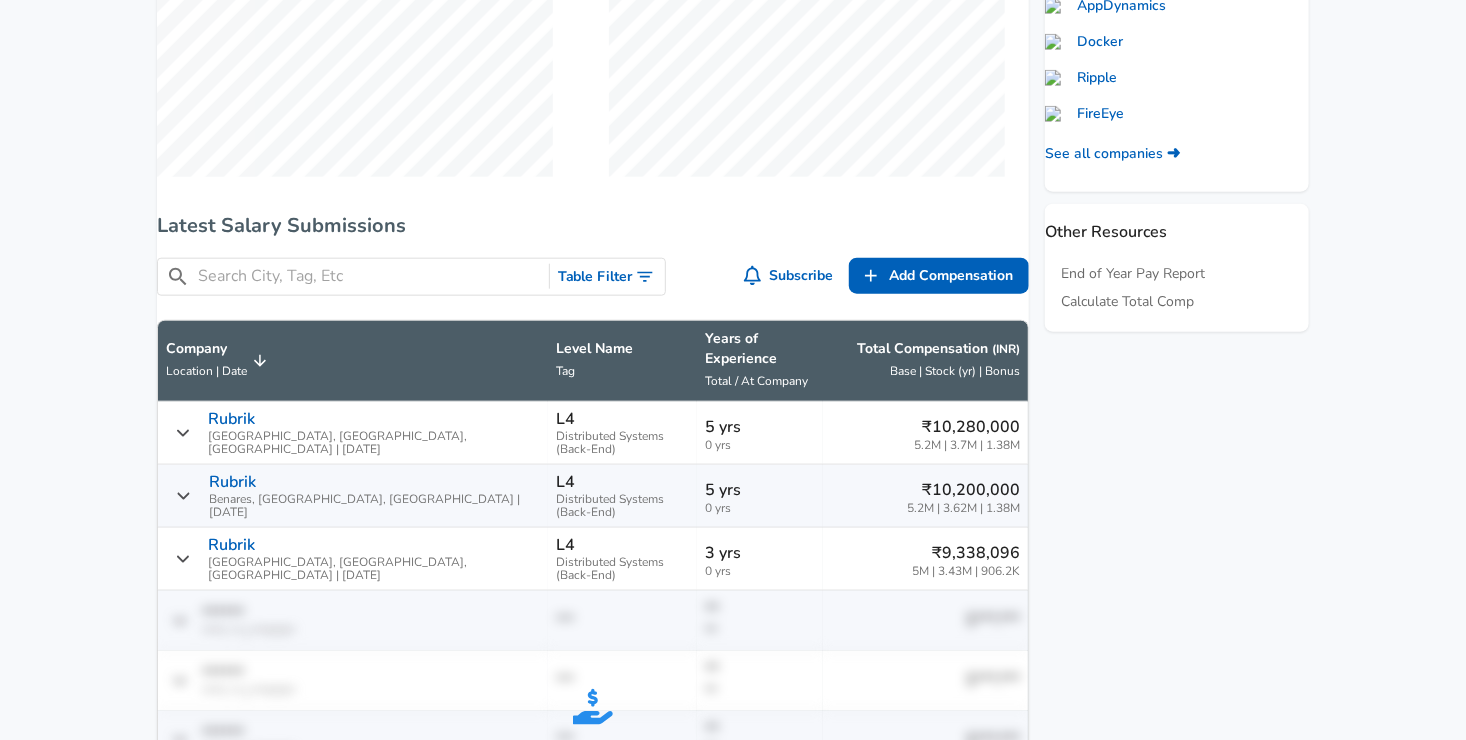 scroll, scrollTop: 940, scrollLeft: 0, axis: vertical 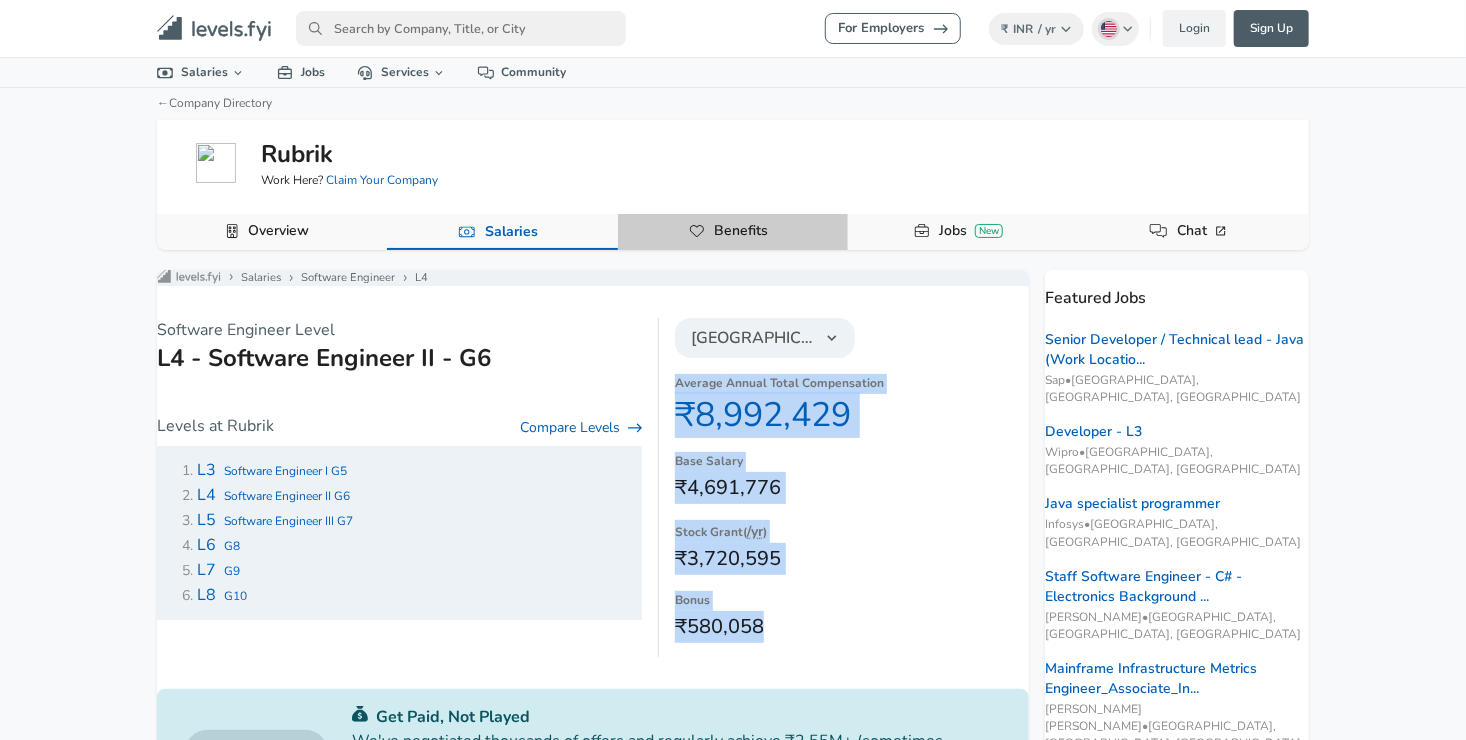 click on "Benefits" at bounding box center [741, 231] 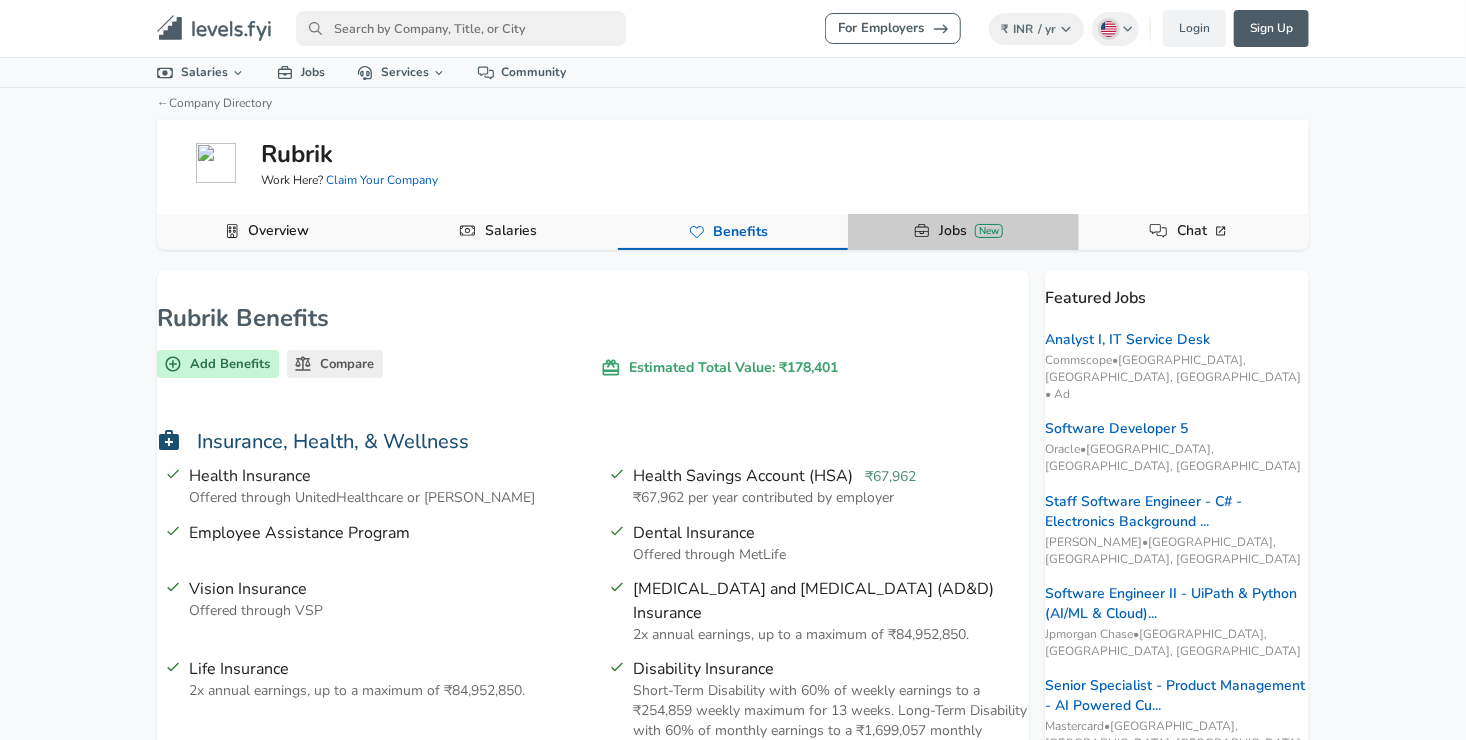 click on "Jobs New" at bounding box center [971, 231] 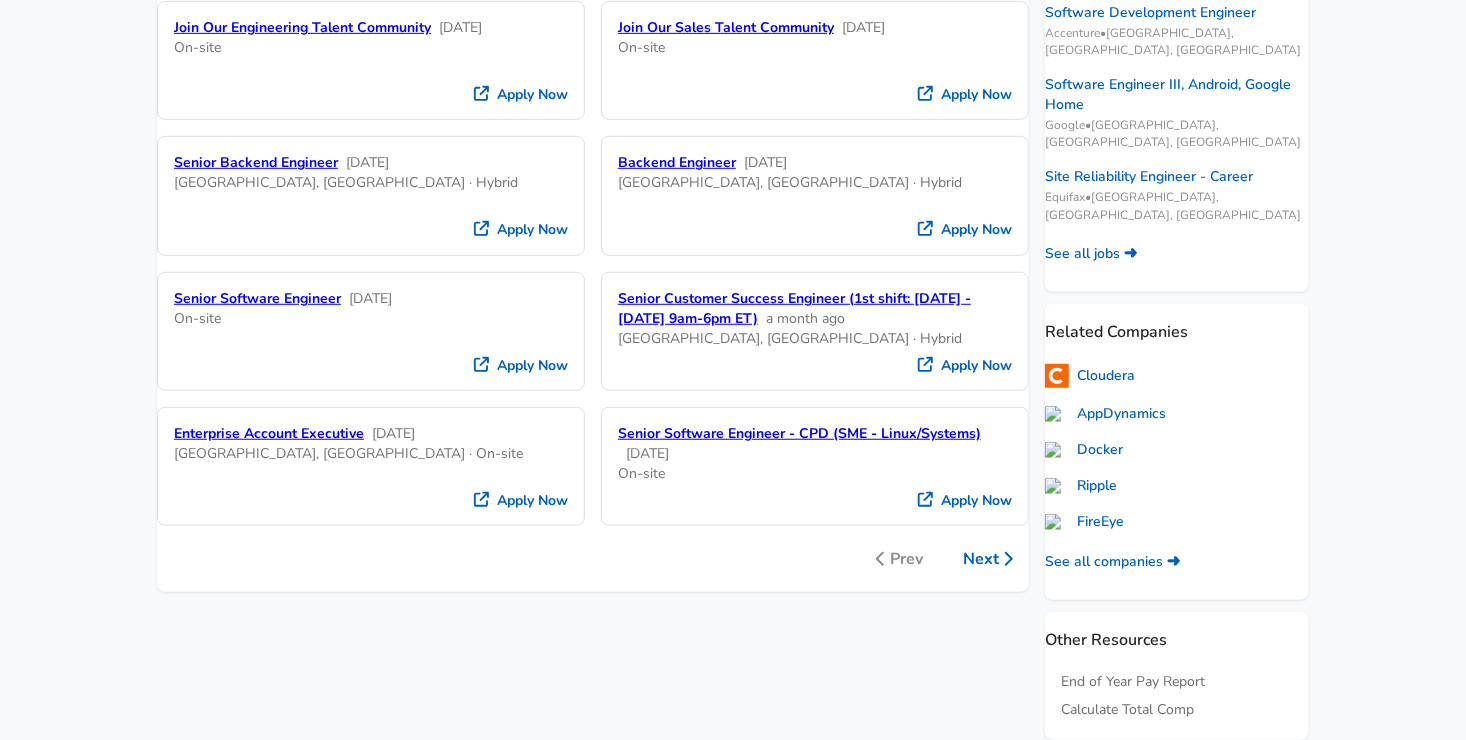scroll, scrollTop: 527, scrollLeft: 0, axis: vertical 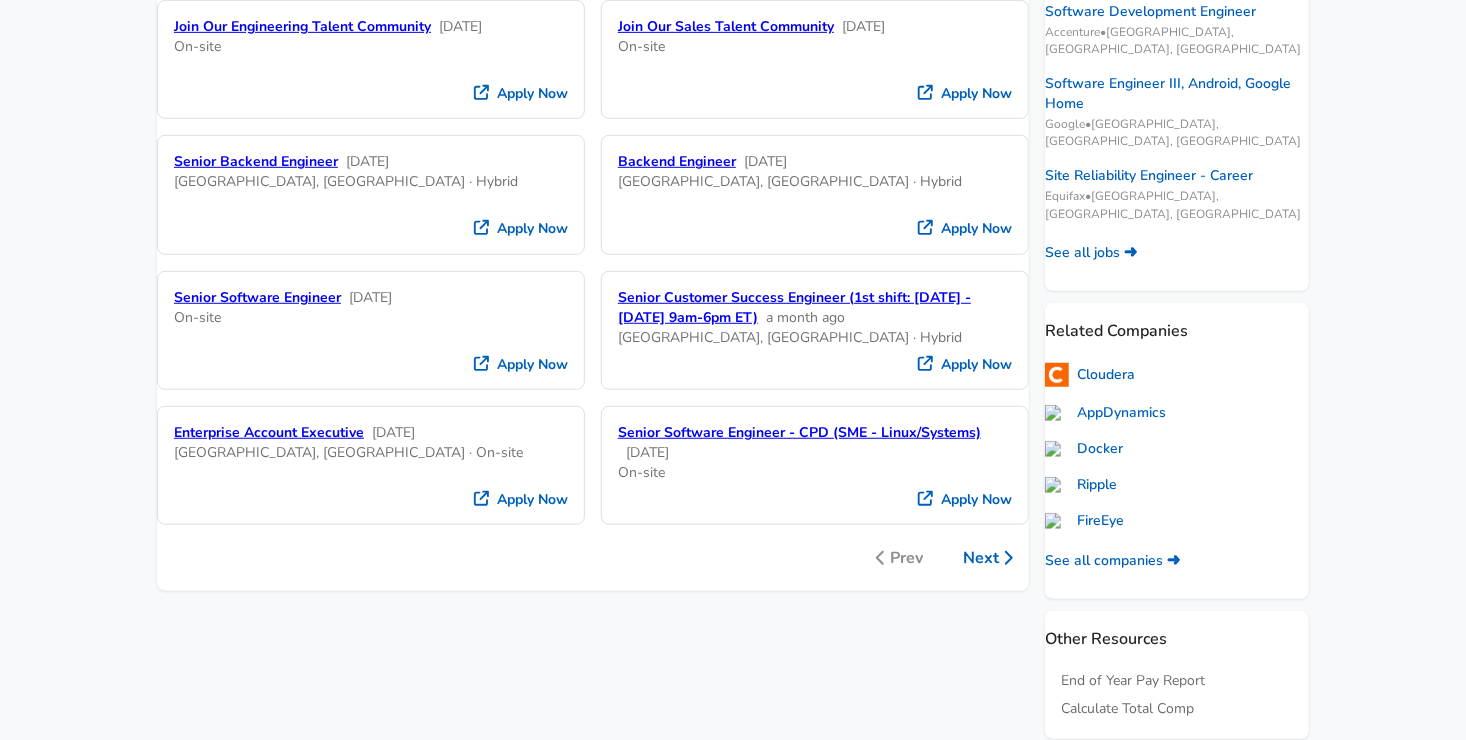 click on "For Employers English ([GEOGRAPHIC_DATA]) Change Login Sign Up All Data By Location By Company By Title Salary Calculator Chart Visualizations Verified Salaries Internships Negotiation Support Compare Benefits Who's Hiring 2024 Pay Report Top Paying Companies Integrate Blog Press Google Software Engineer Product Manager [US_STATE][GEOGRAPHIC_DATA] Area Data Scientist View Individual Data Points   Levels FYI Logo Salaries 📂   All Data 🌎   By Location 🏢   By Company 🖋    By Title 🏭️    By Industry 📍   Salary Heatmap 📈   Chart Visualizations 🔥   Real-time Percentiles 🎓   Internships ❣️   Compare Benefits 🎬   2024 Pay Report 🏆   Top Paying Companies 💸   Calculate Meeting Cost #️⃣   Salary Calculator Contribute Add Salary Add Company Benefits Add Level Mapping Jobs Services Candidate Services 💵  Negotiation Coaching 📄  Resume Review 🎁  Gift a Resume Review For Employers Interactive Offers Real-time Percentiles  🔥 Compensation Benchmarking For Academic Research Compensation Dataset" at bounding box center (733, -157) 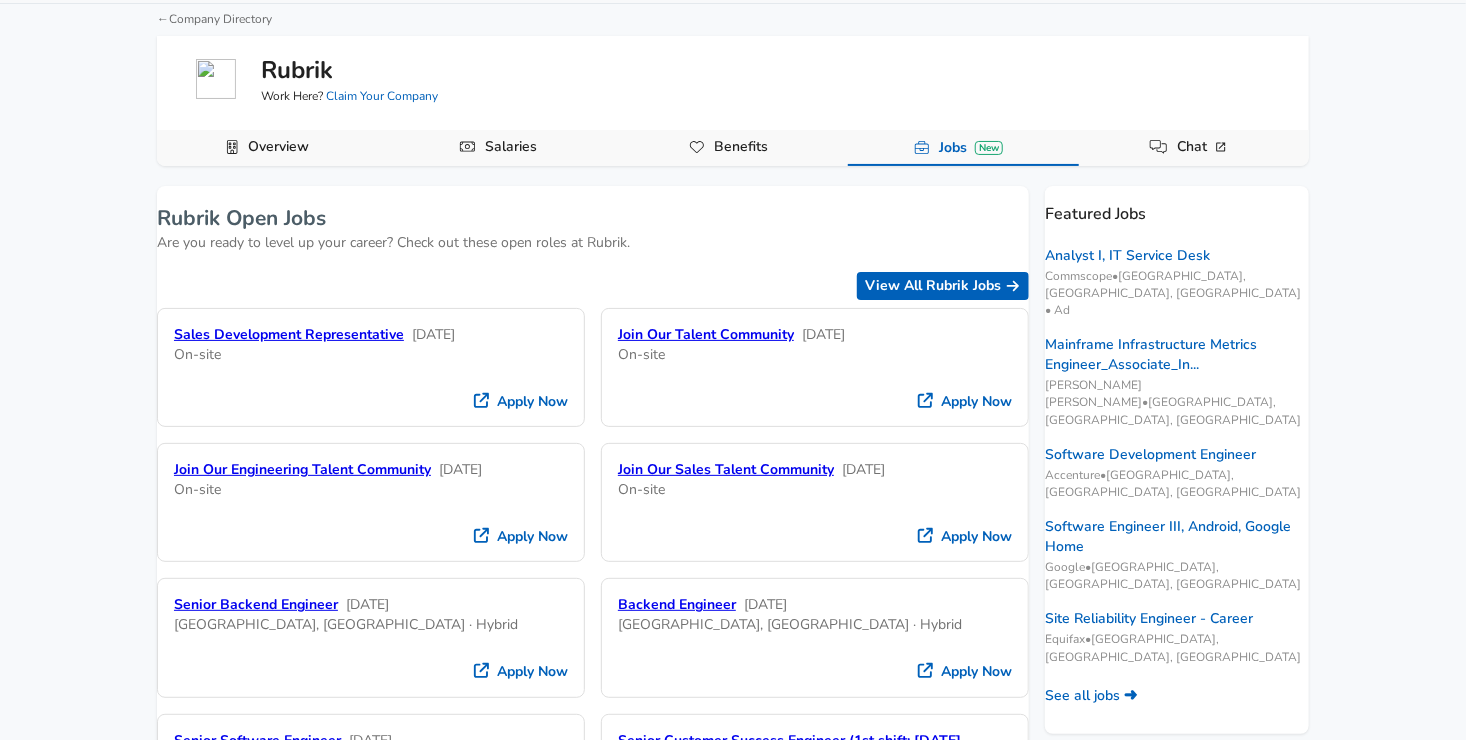 scroll, scrollTop: 0, scrollLeft: 0, axis: both 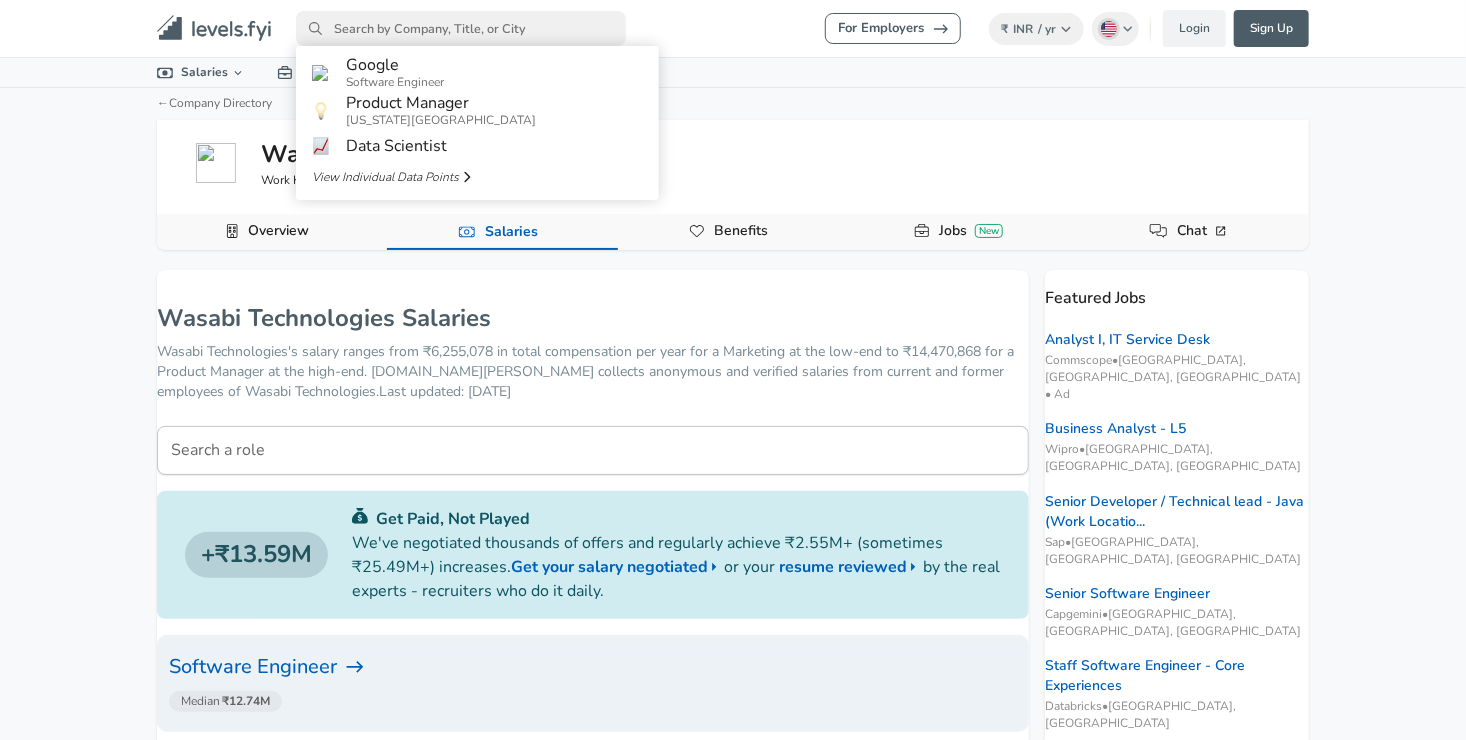 click at bounding box center [461, 28] 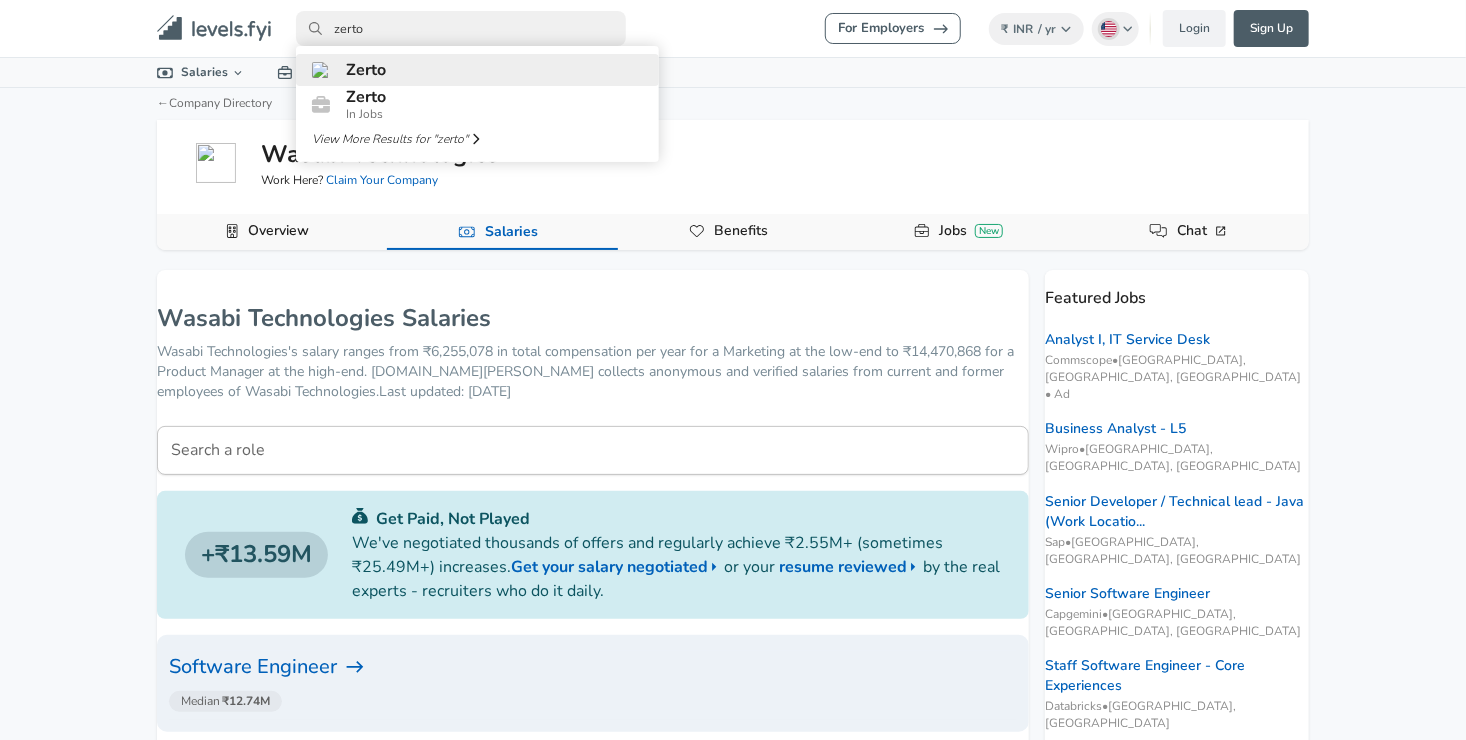 type on "zerto" 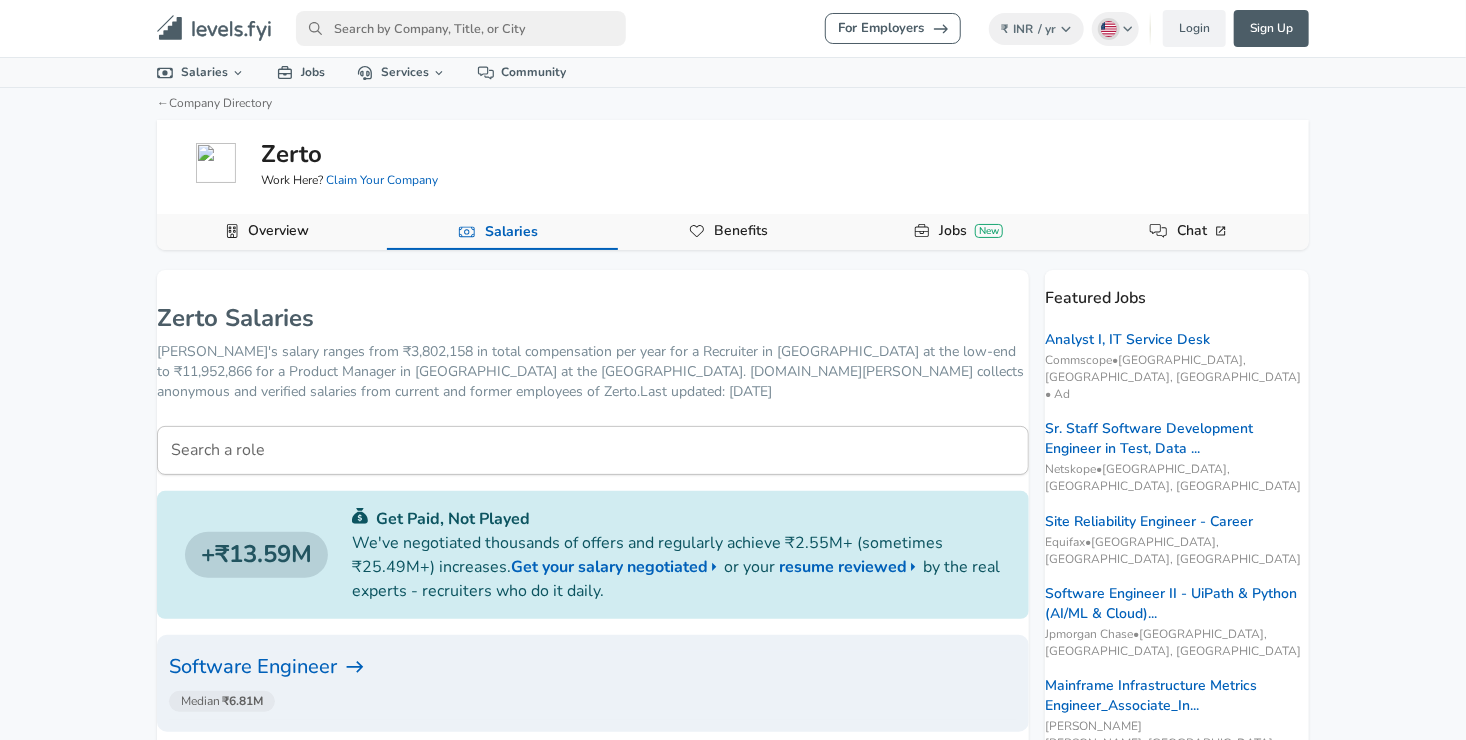 scroll, scrollTop: 239, scrollLeft: 0, axis: vertical 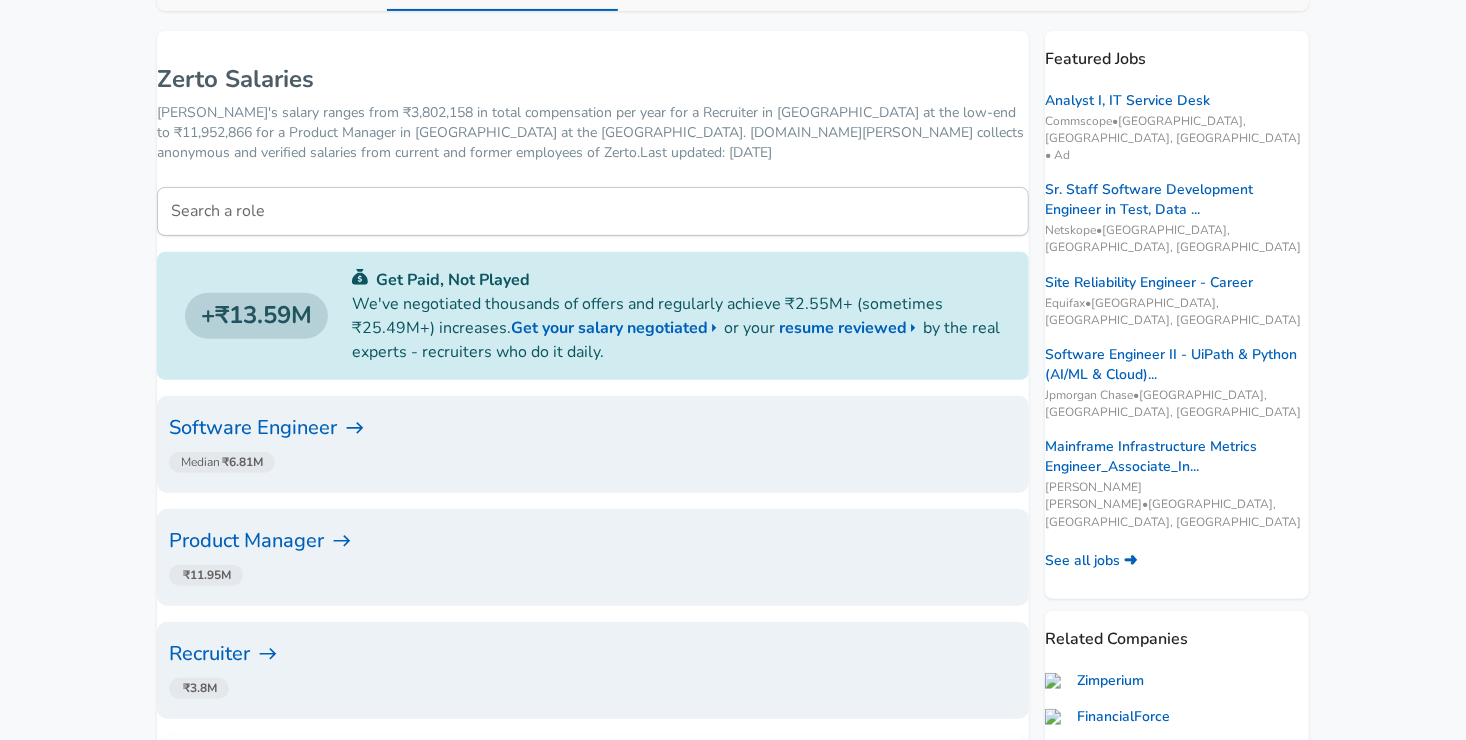 click on "Software Engineer" at bounding box center [593, 428] 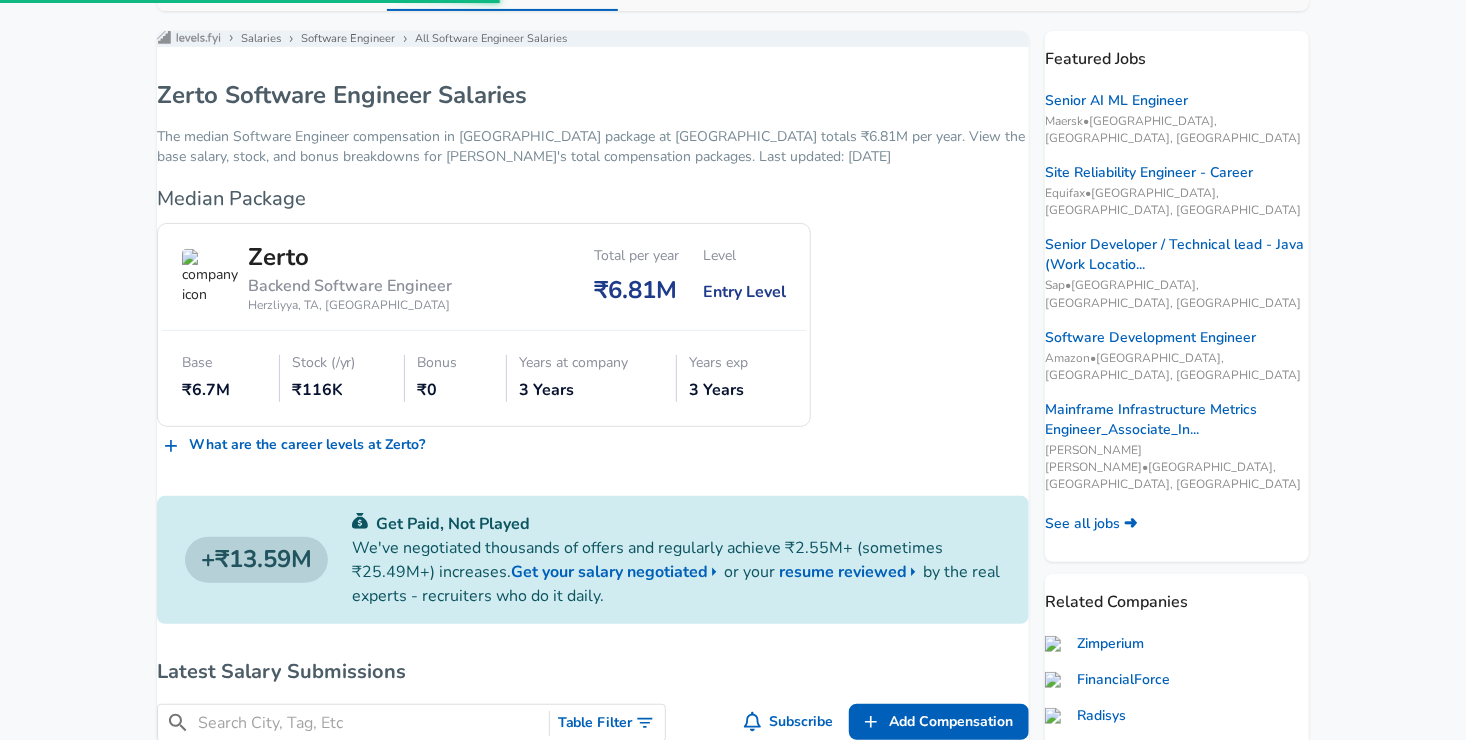 scroll, scrollTop: 0, scrollLeft: 0, axis: both 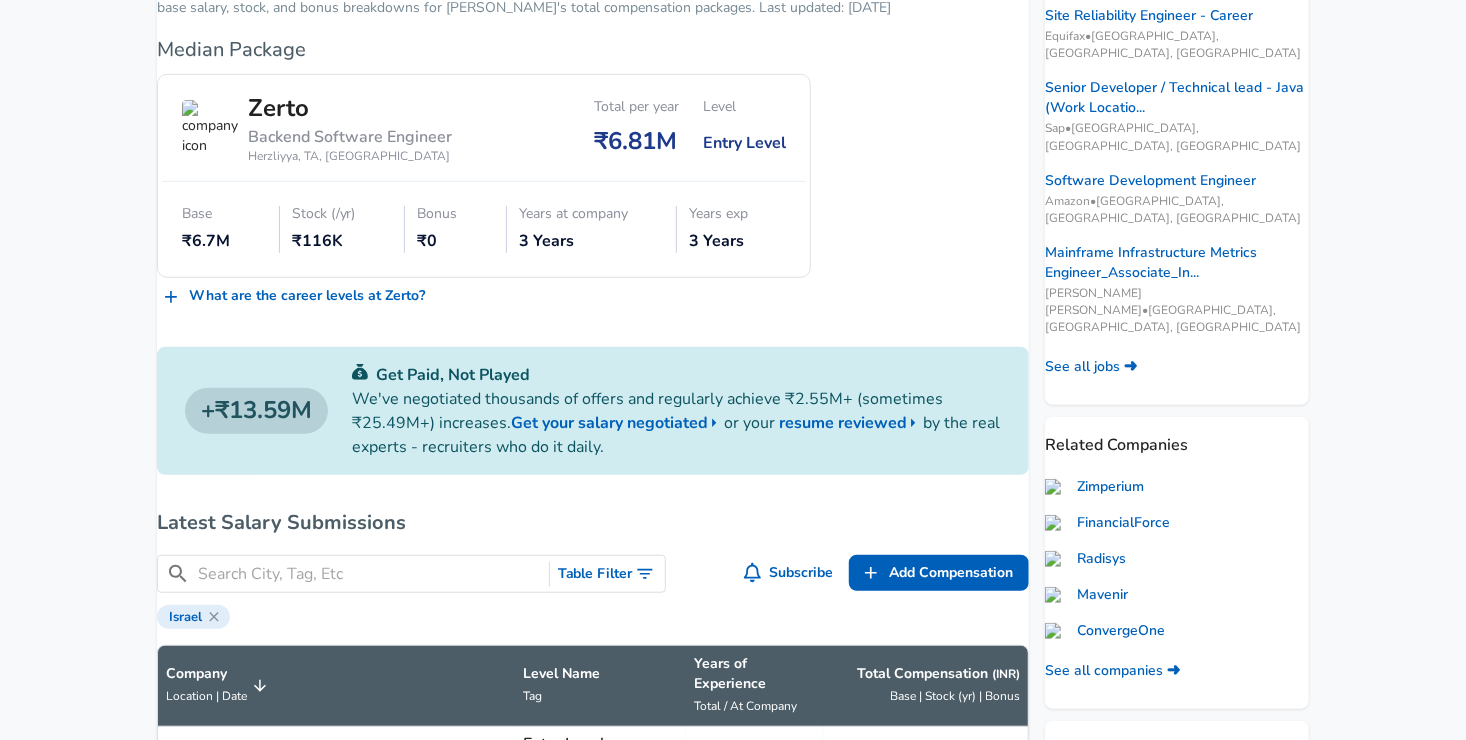 click 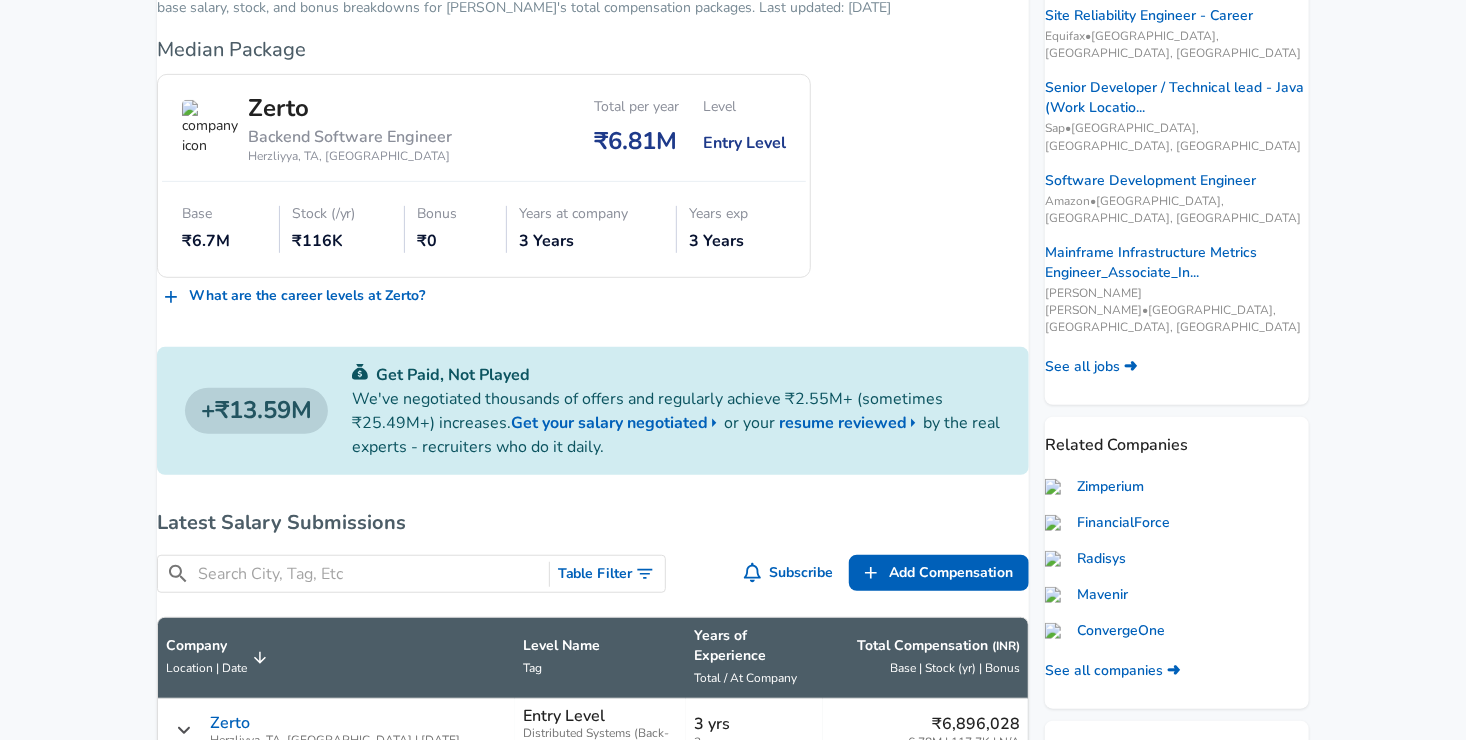 click at bounding box center (369, 574) 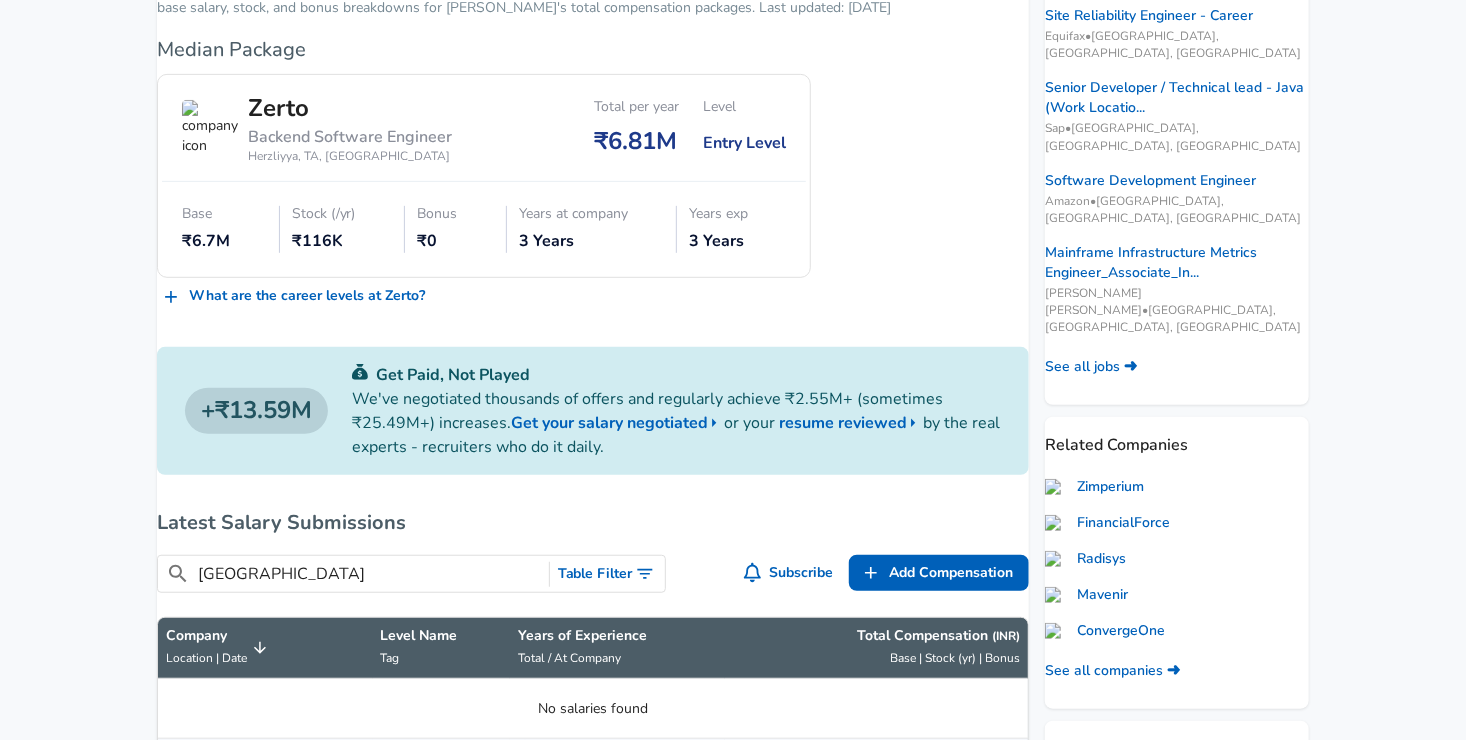scroll, scrollTop: 2, scrollLeft: 0, axis: vertical 